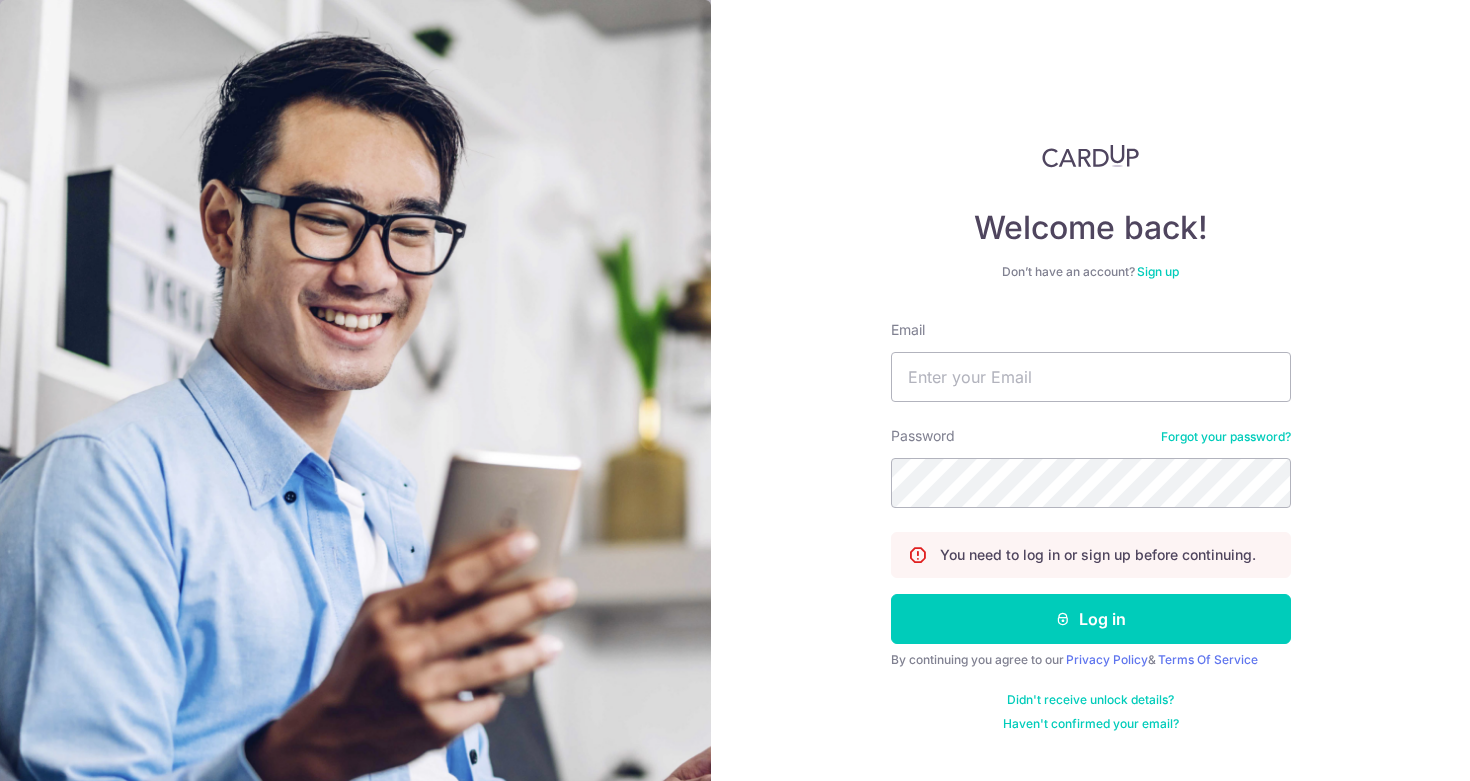 scroll, scrollTop: 0, scrollLeft: 0, axis: both 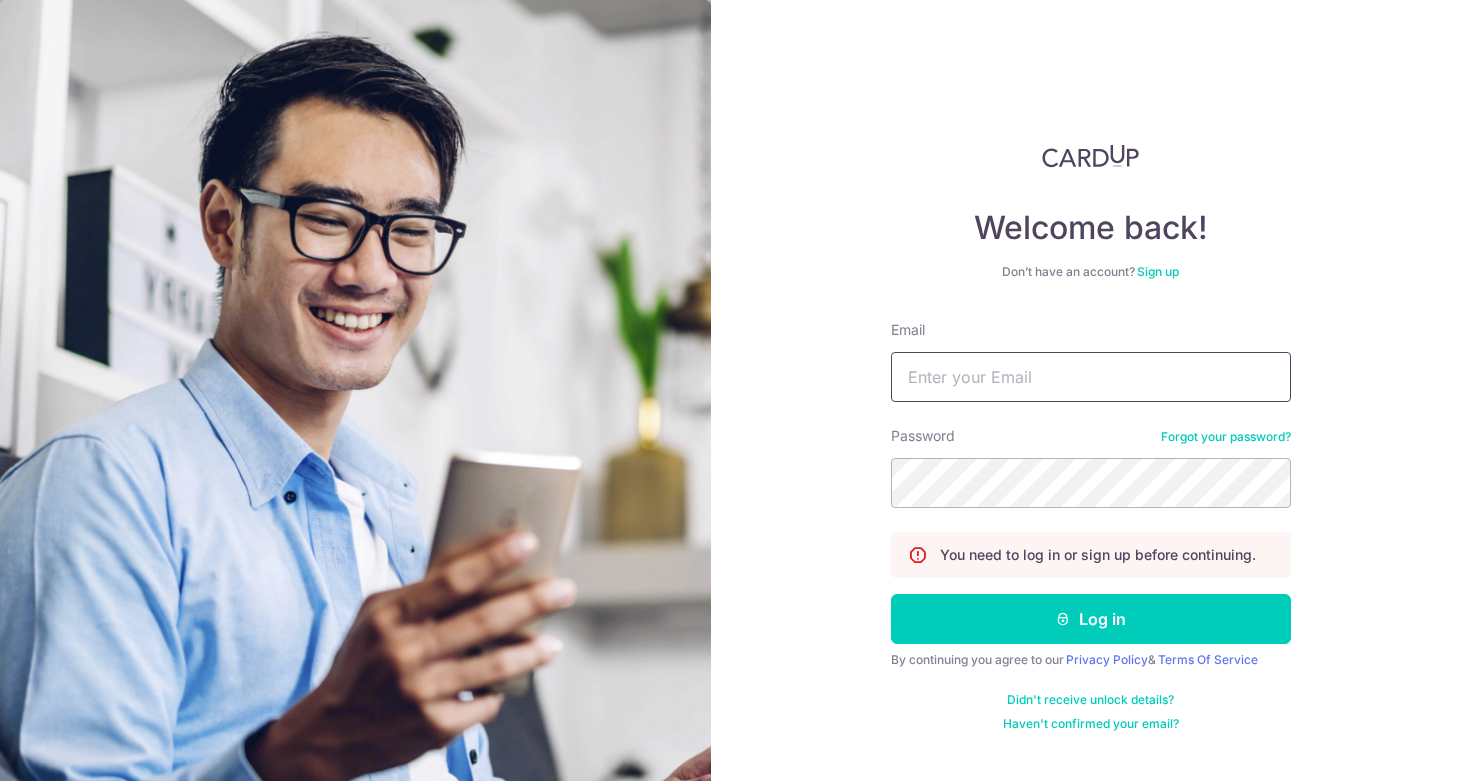 type on "[EMAIL]" 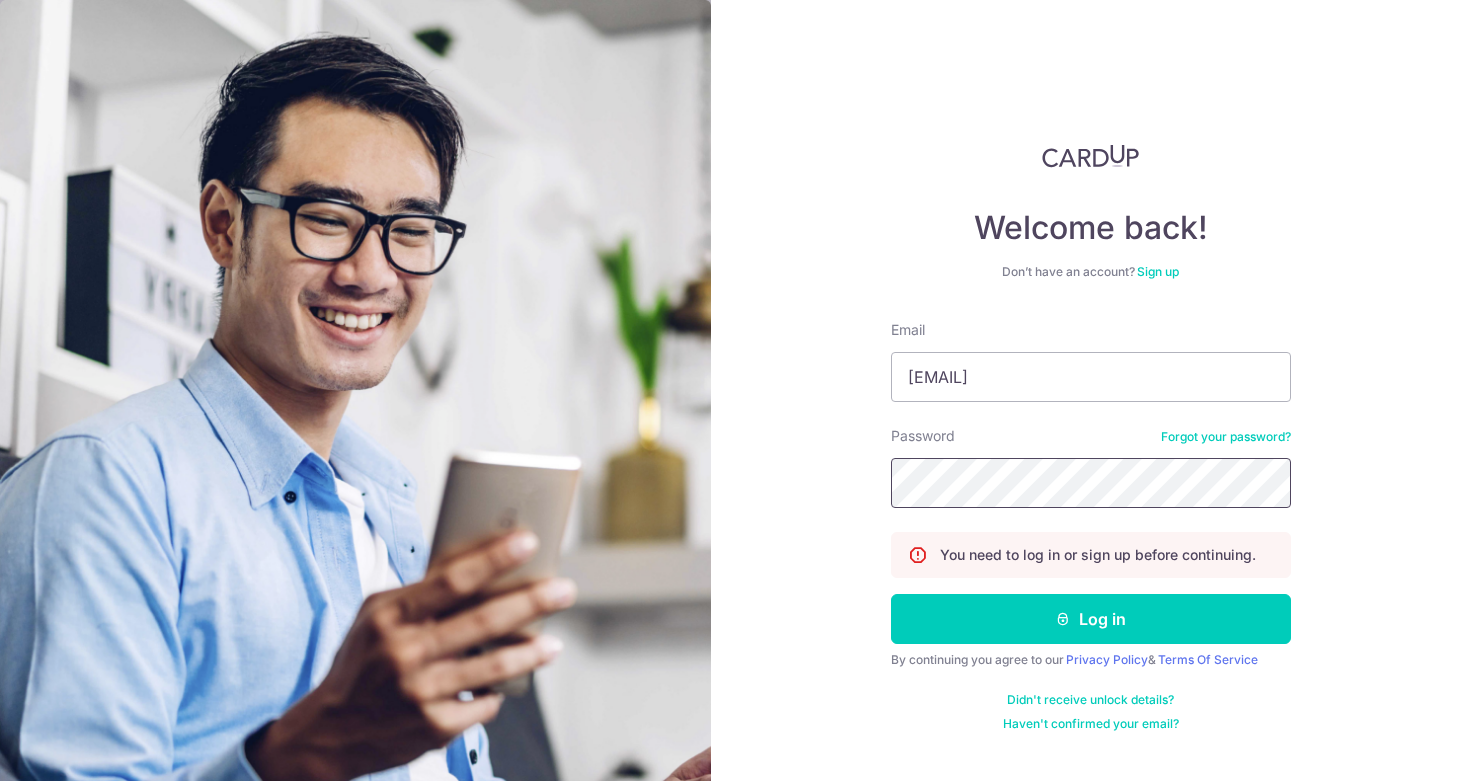 click on "Log in" at bounding box center [1091, 619] 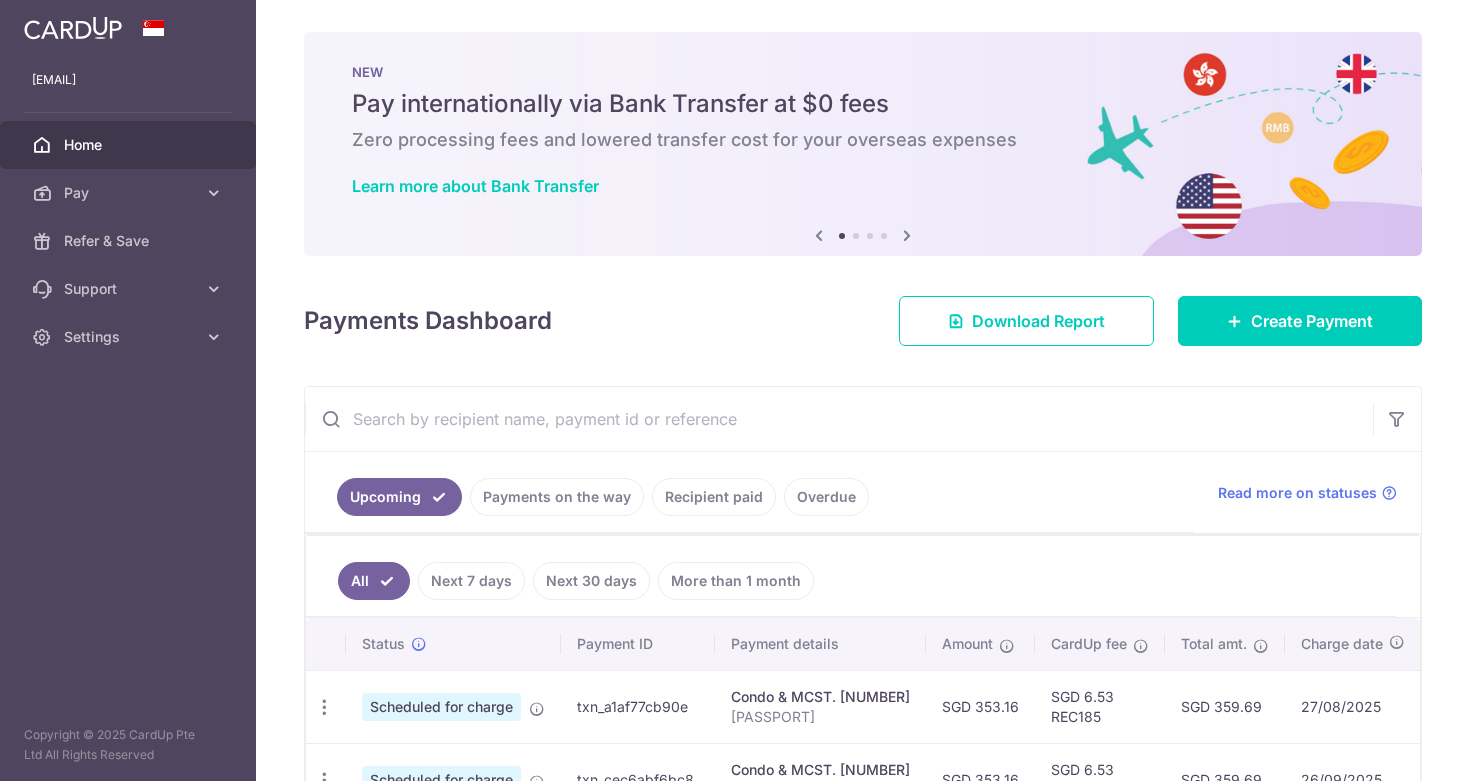 scroll, scrollTop: 0, scrollLeft: 0, axis: both 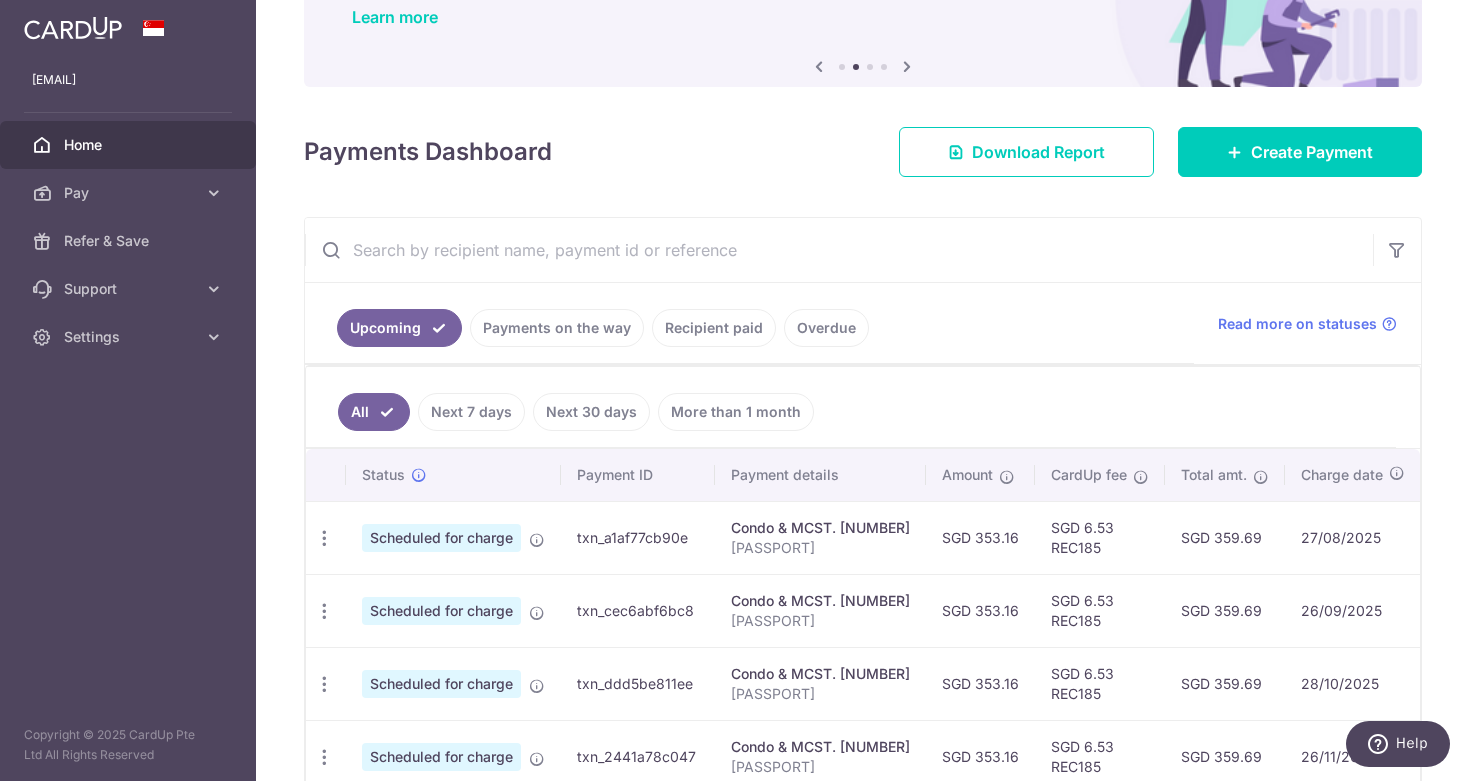 click on "Home" at bounding box center [130, 145] 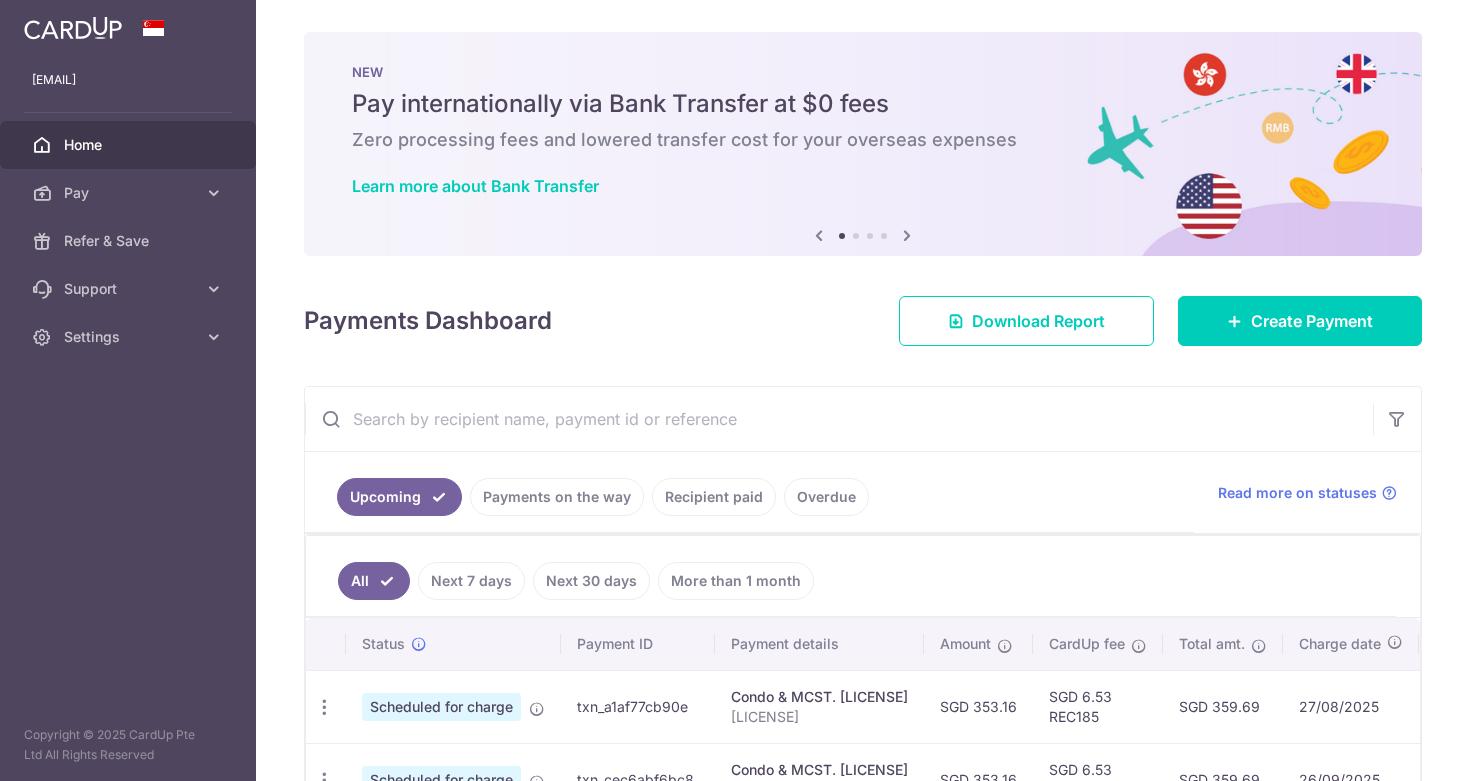 scroll, scrollTop: 0, scrollLeft: 0, axis: both 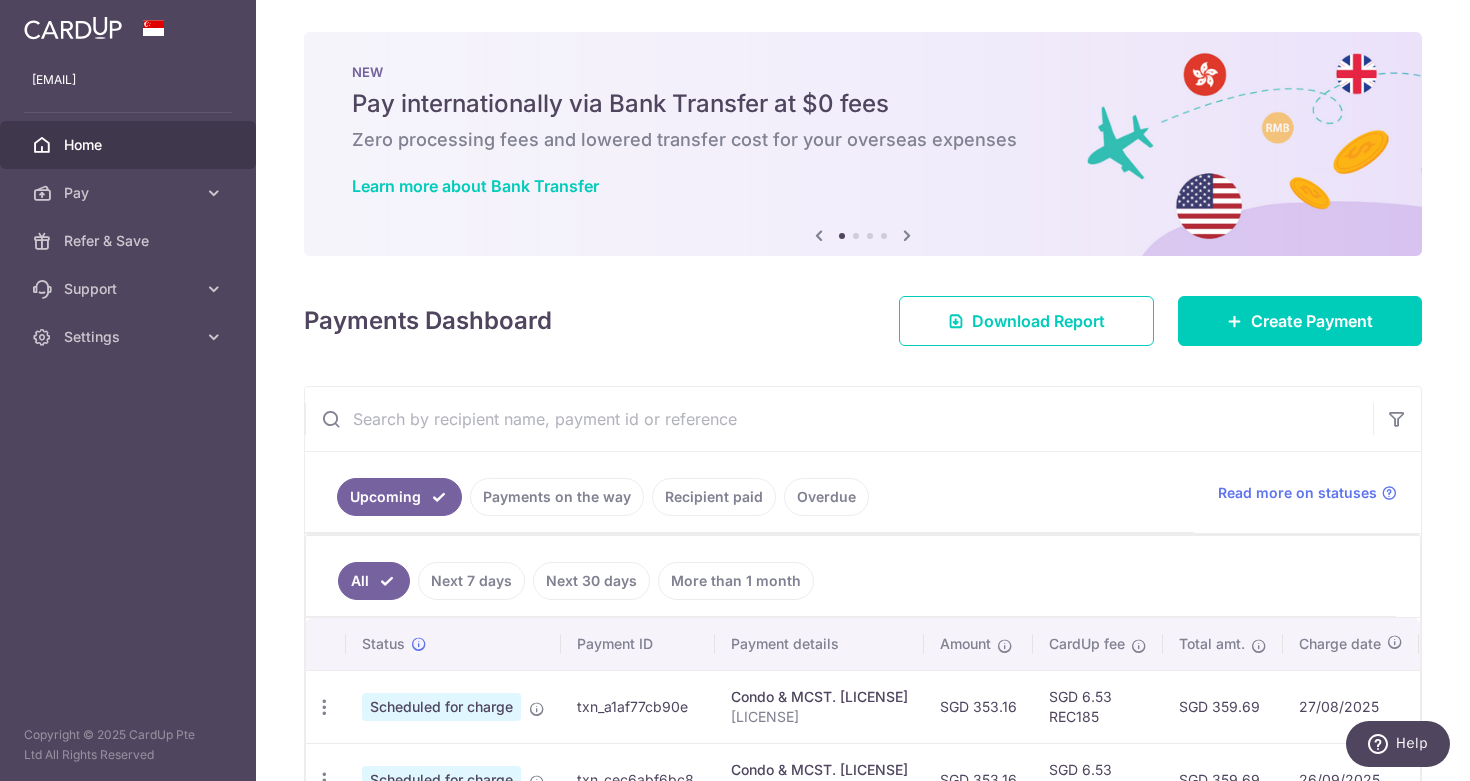 click at bounding box center [907, 235] 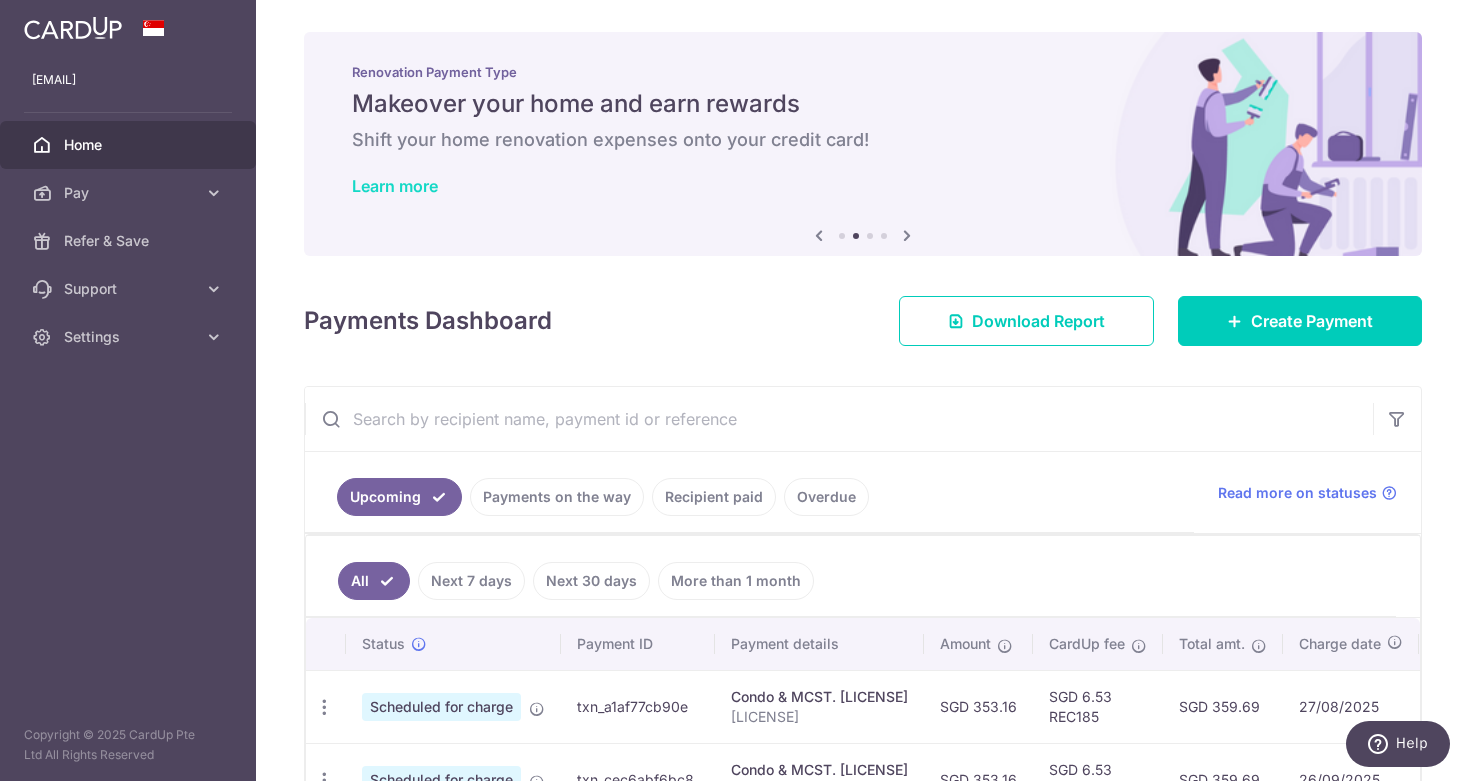 click on "Learn more" at bounding box center [395, 186] 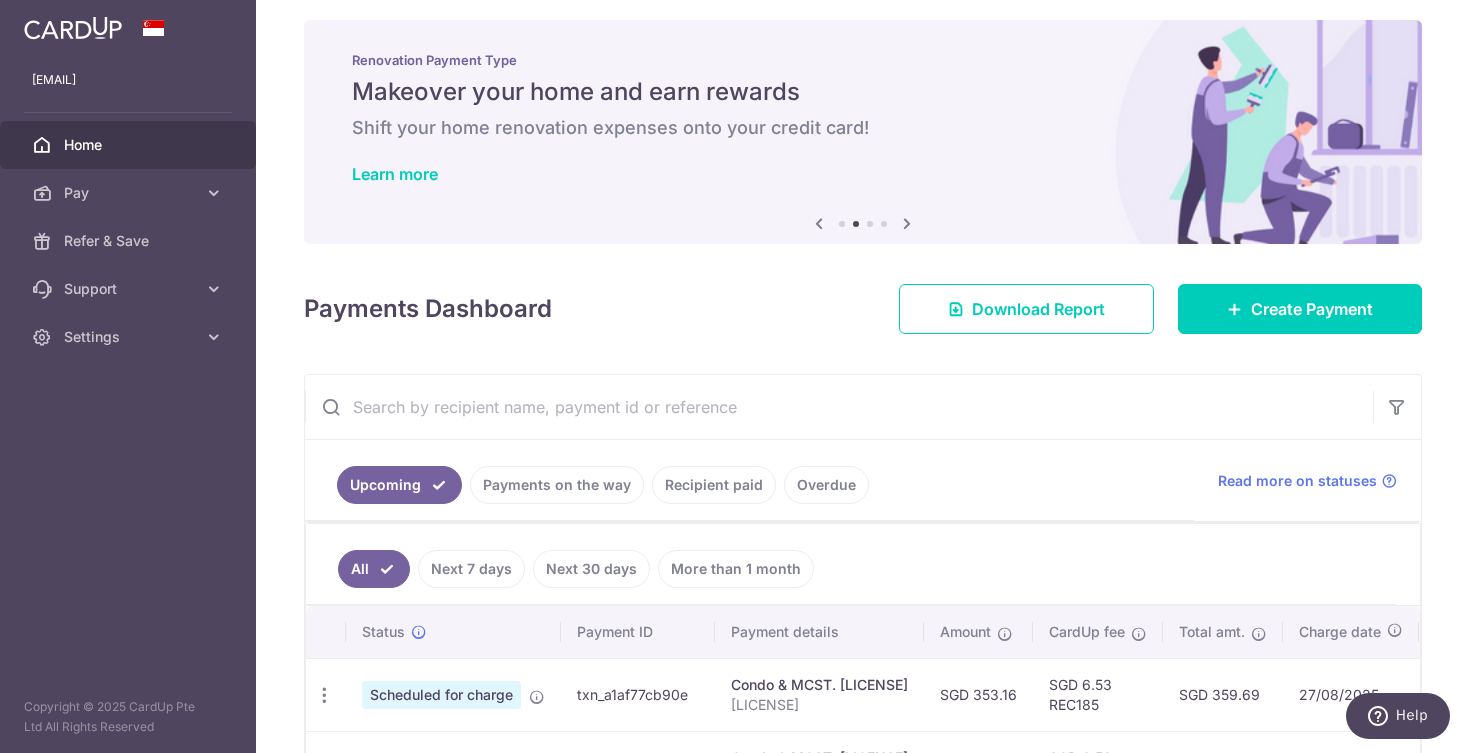 scroll, scrollTop: 20, scrollLeft: 0, axis: vertical 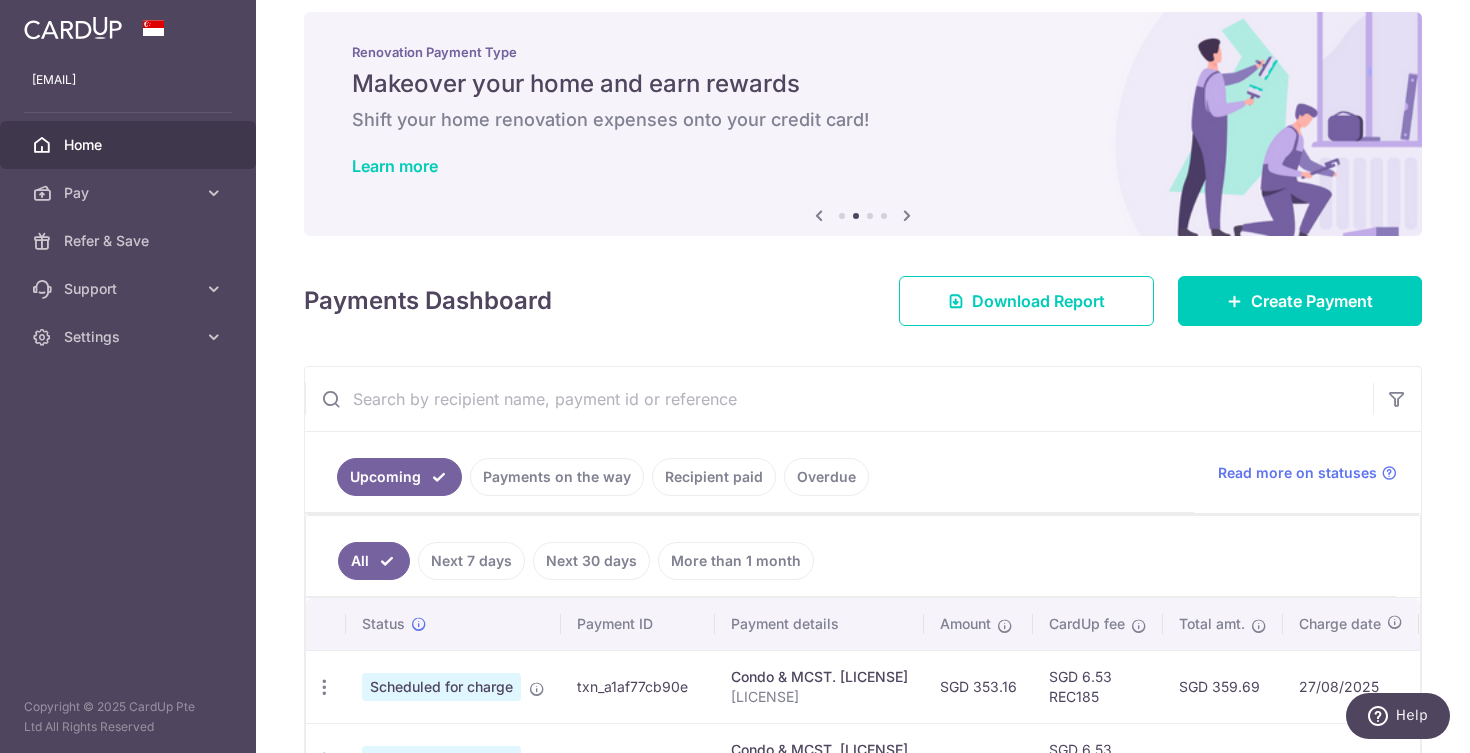 click on "Recipient paid" at bounding box center [714, 477] 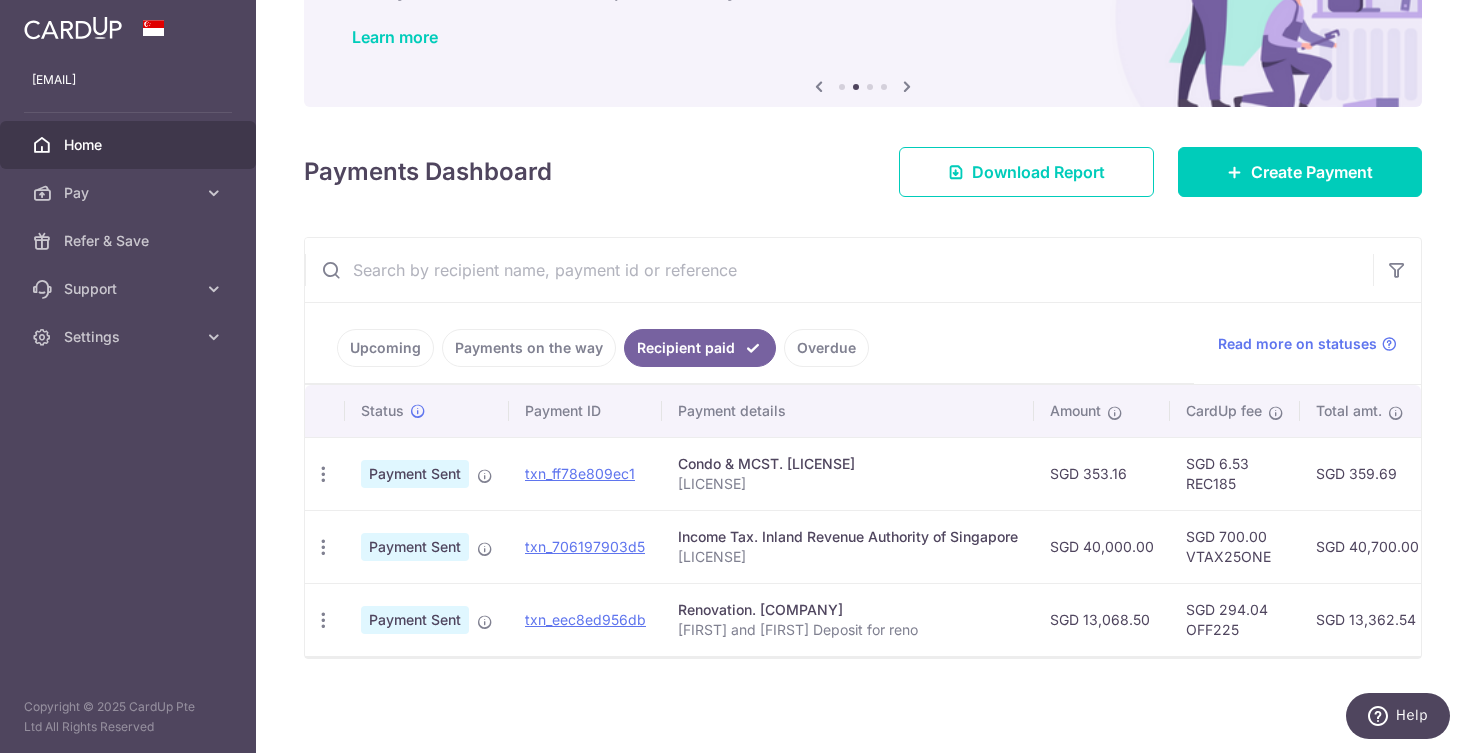 scroll, scrollTop: 149, scrollLeft: 0, axis: vertical 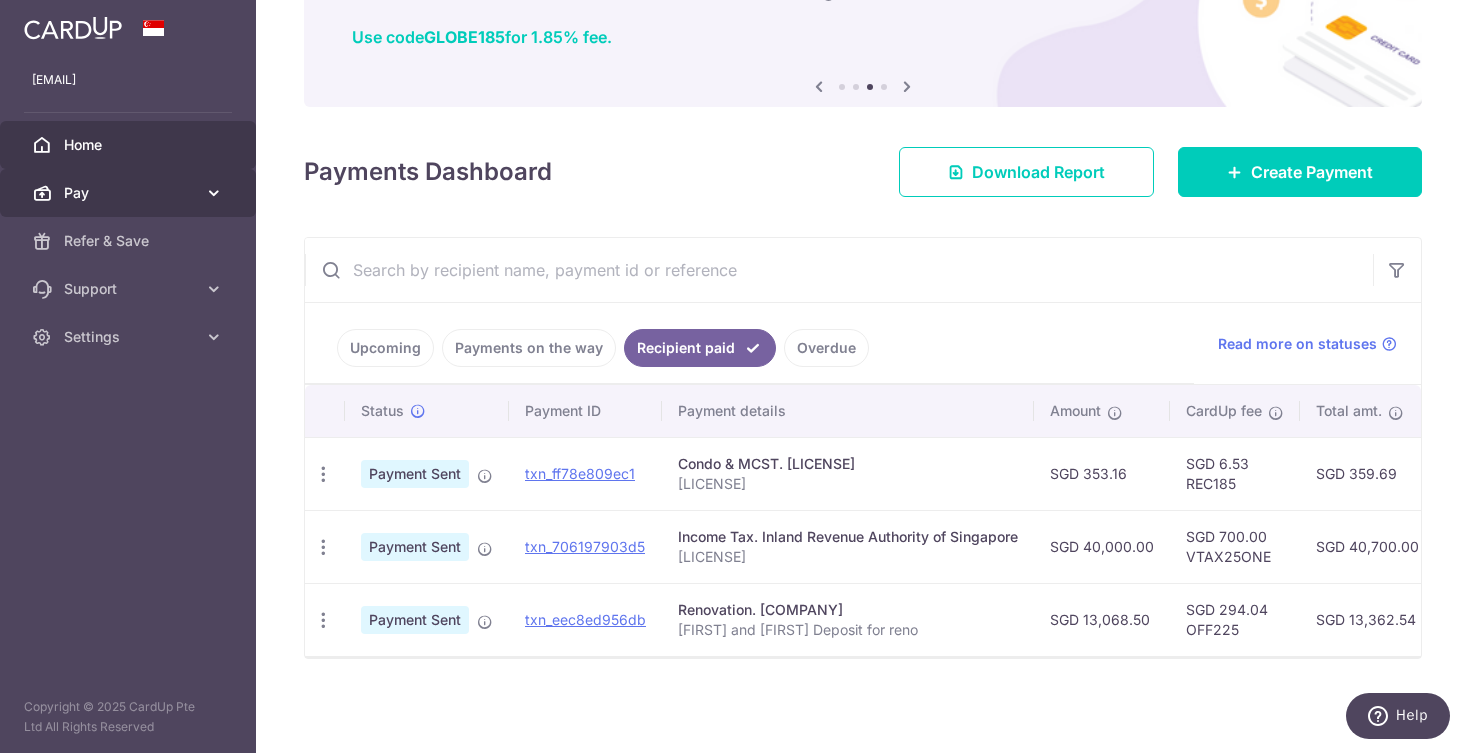 click at bounding box center [214, 193] 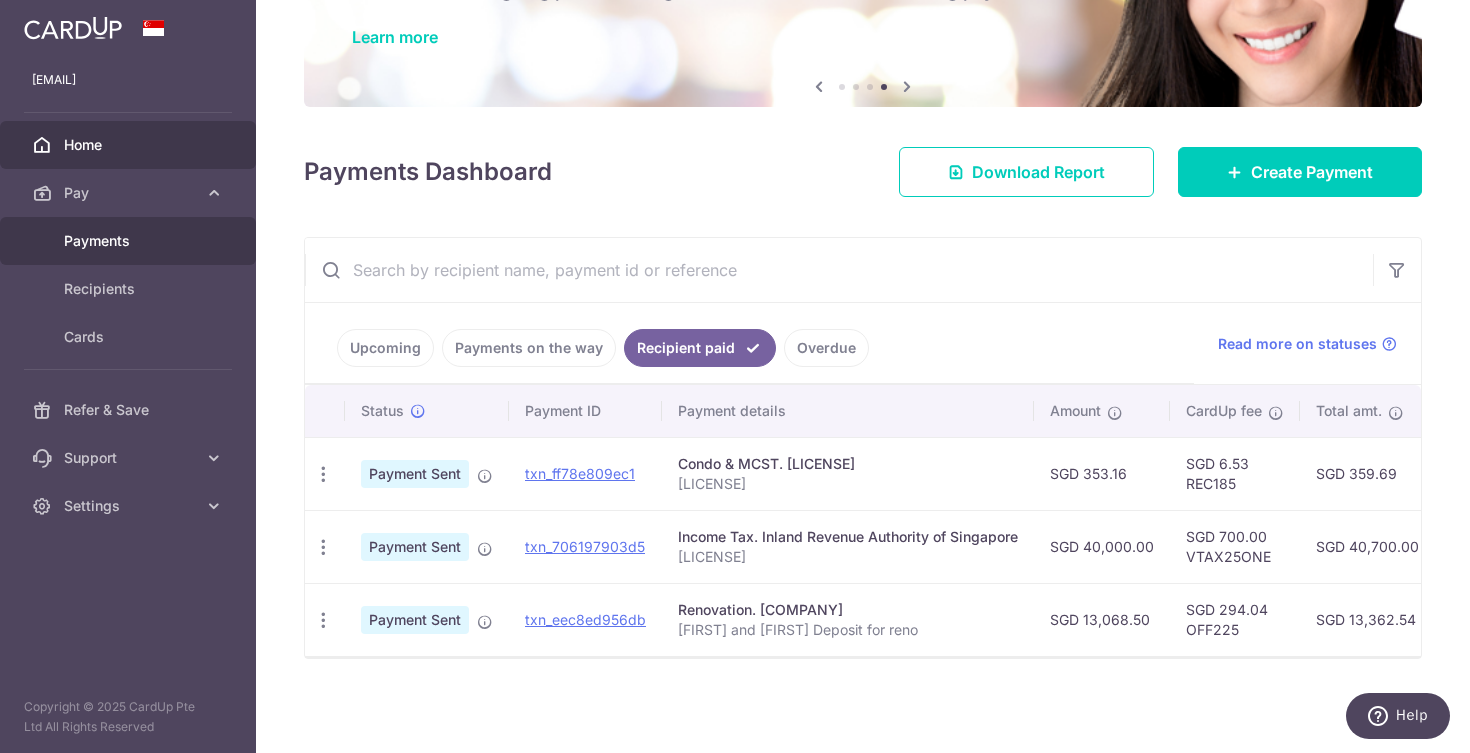 click on "Payments" at bounding box center (130, 241) 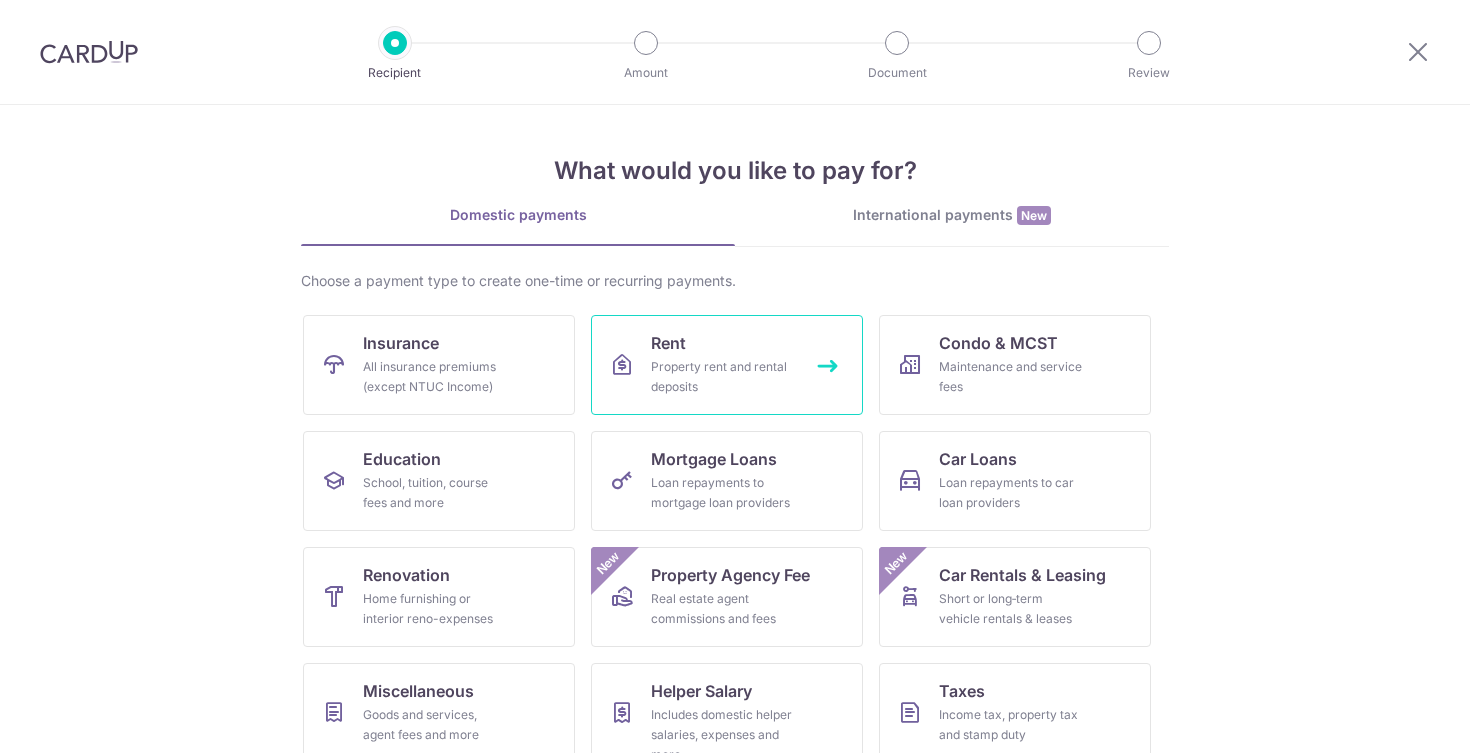 scroll, scrollTop: 0, scrollLeft: 0, axis: both 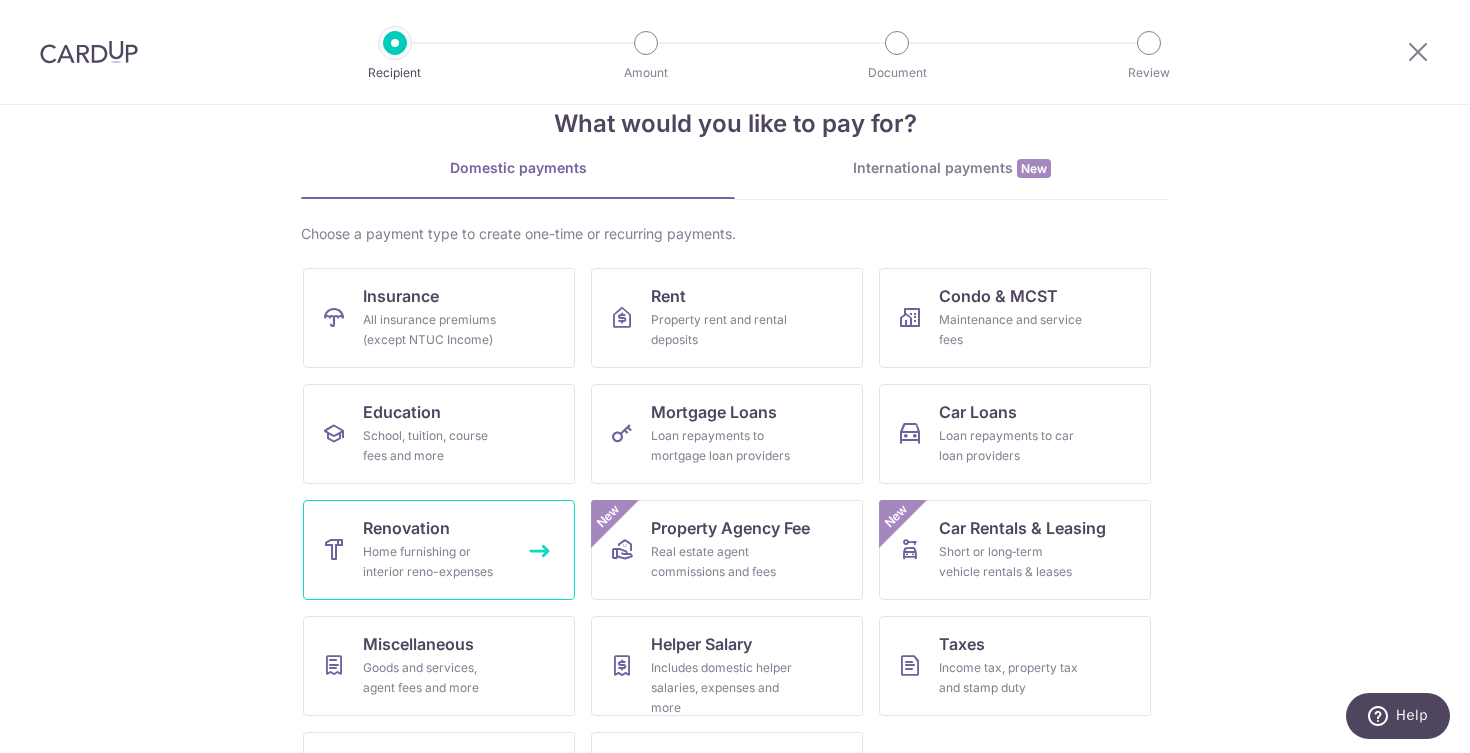 click on "Home furnishing or interior reno-expenses" at bounding box center [435, 562] 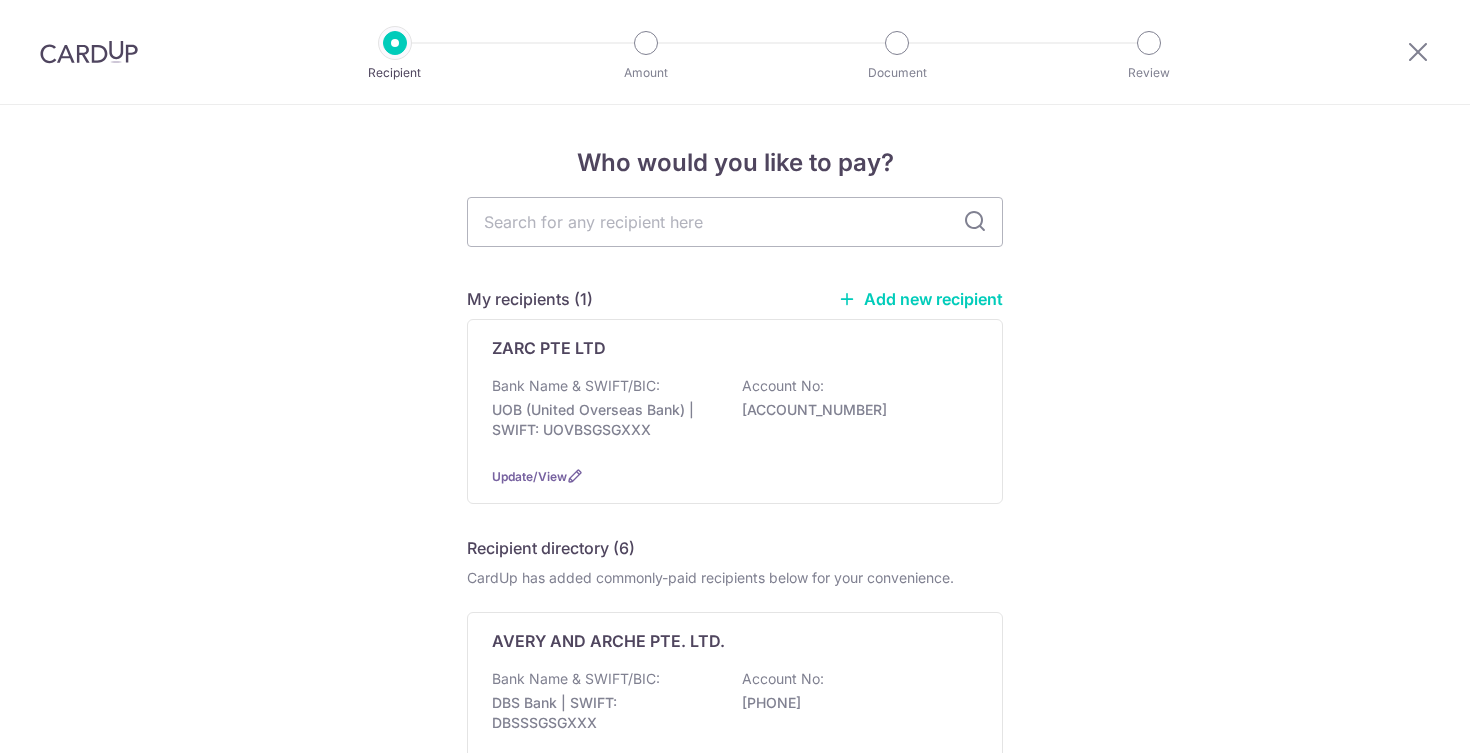 scroll, scrollTop: 0, scrollLeft: 0, axis: both 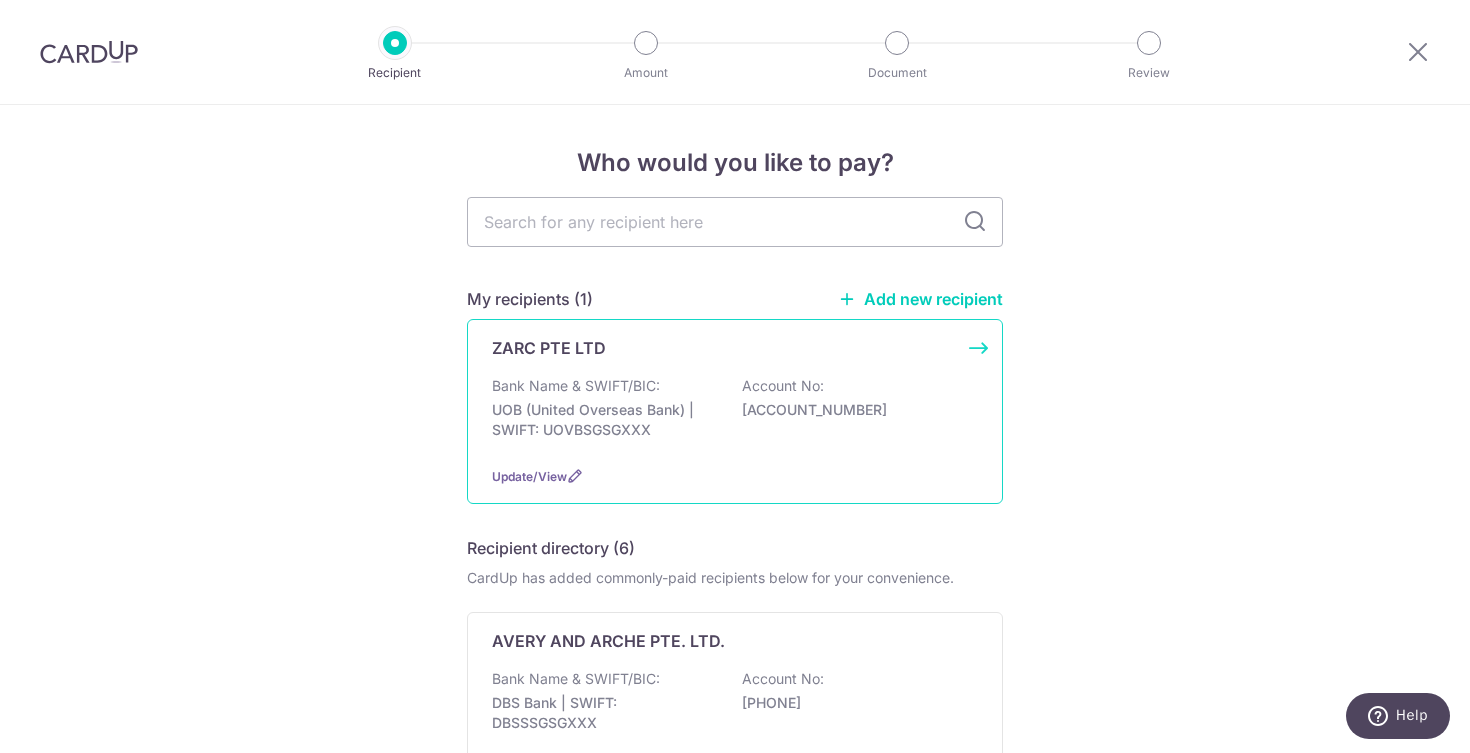 click on "ZARC PTE LTD
Bank Name & SWIFT/BIC:
UOB (United Overseas Bank) | SWIFT: UOVBSGSGXXX
Account No:
3793379224
Update/View" at bounding box center [735, 411] 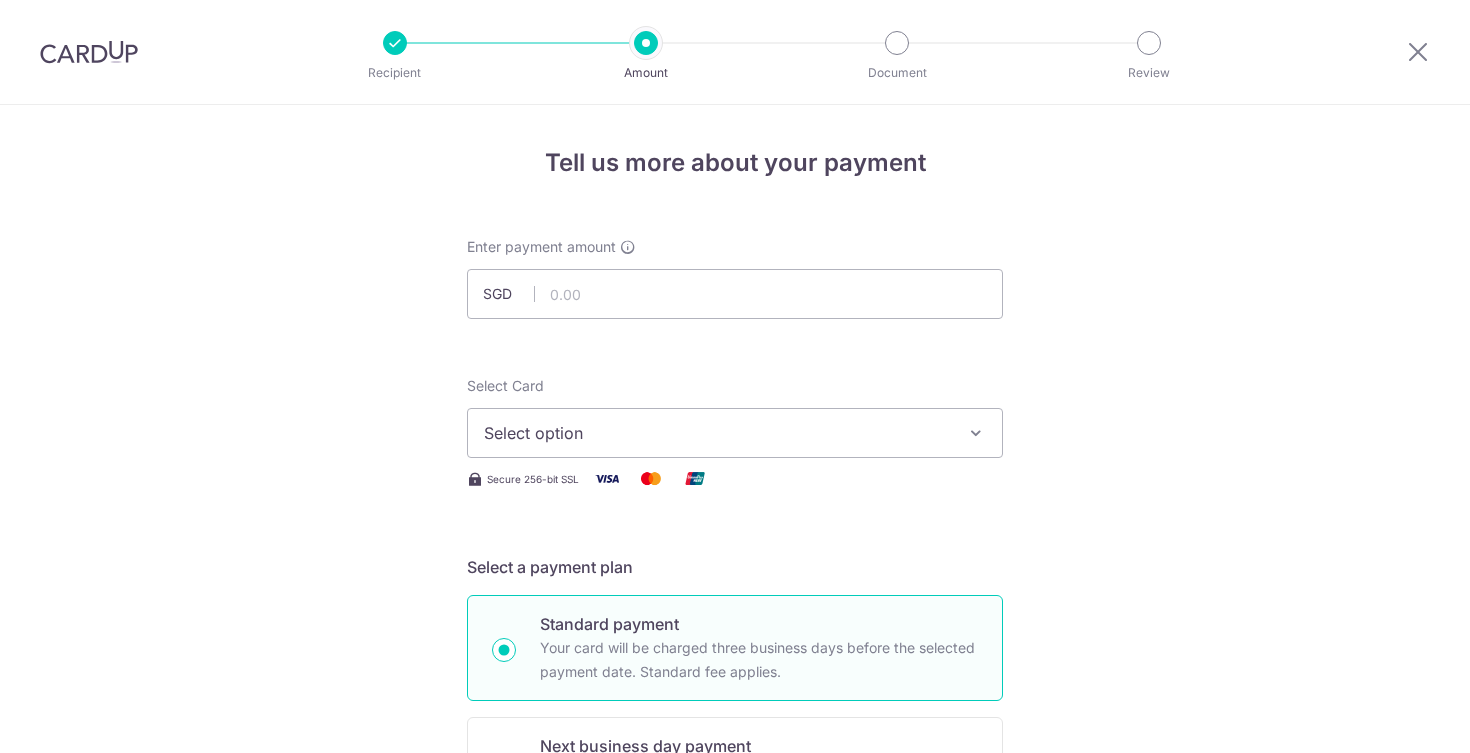 scroll, scrollTop: 0, scrollLeft: 0, axis: both 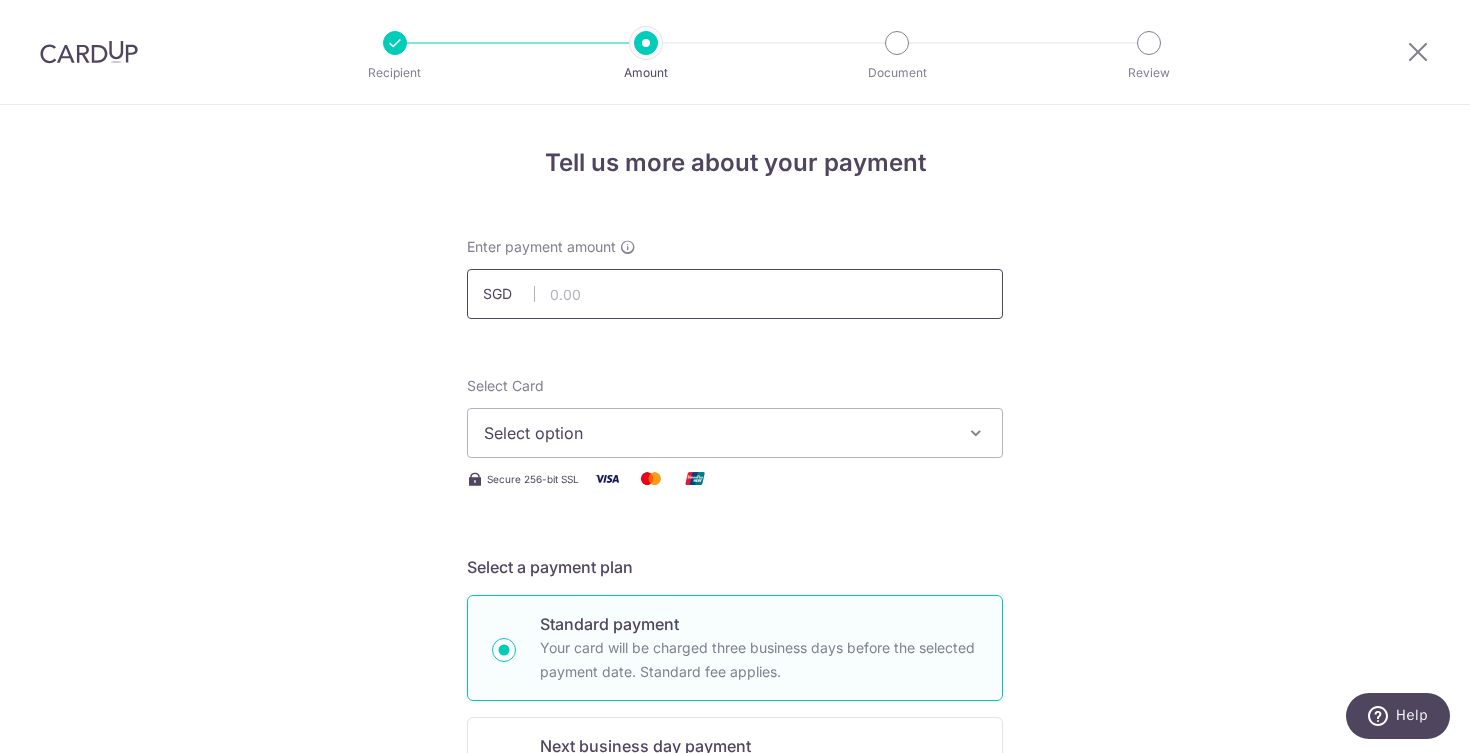 click at bounding box center [735, 294] 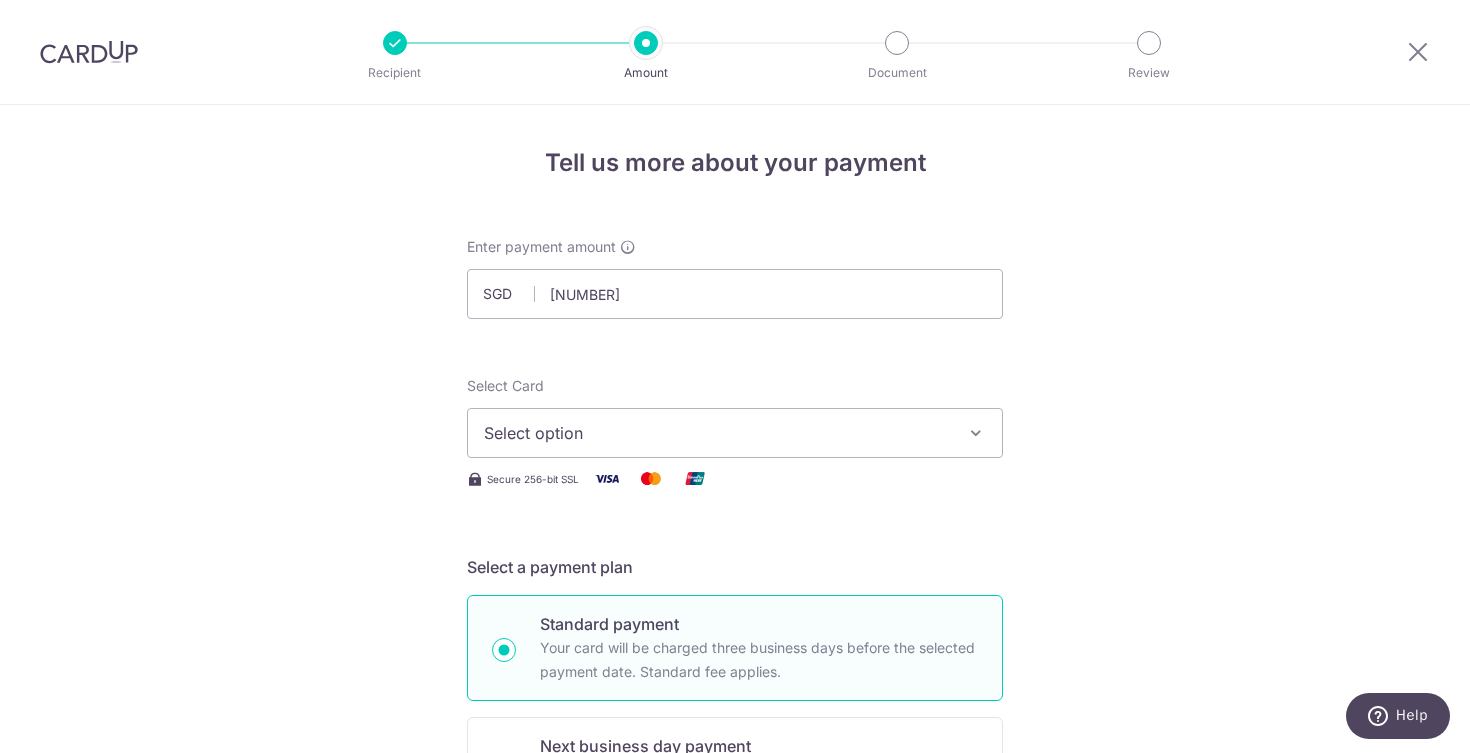 type on "[CURRENCY][NUMBER]" 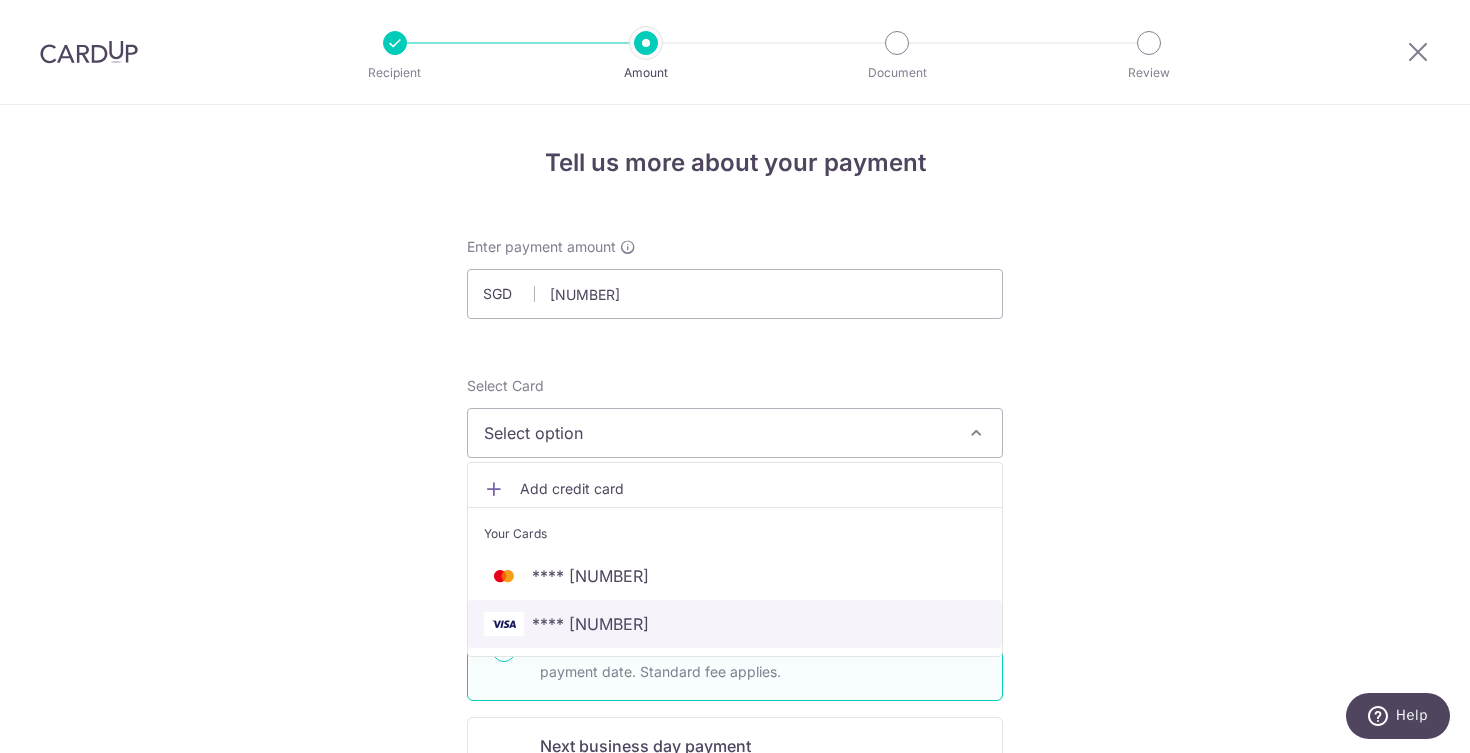 click on "**** [NUMBER]" at bounding box center (590, 624) 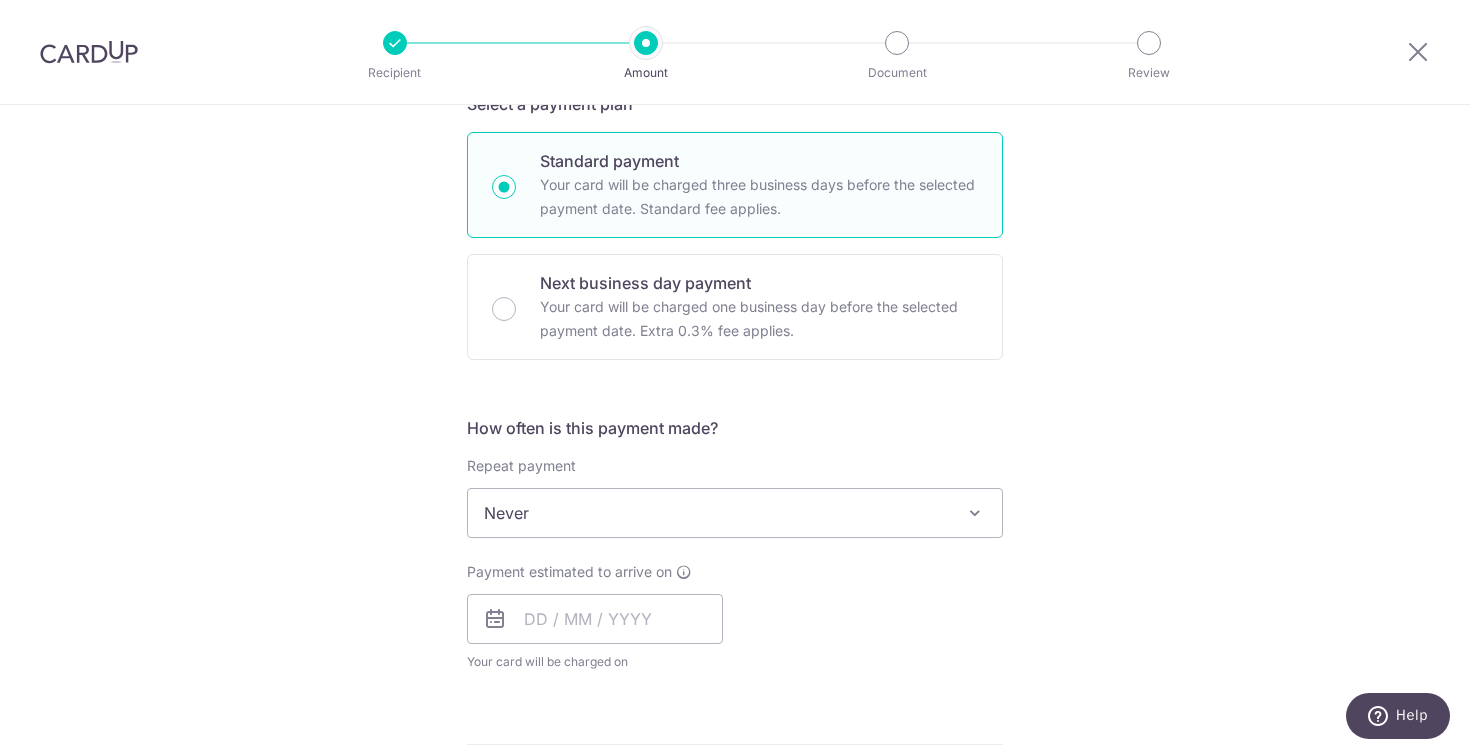 scroll, scrollTop: 481, scrollLeft: 0, axis: vertical 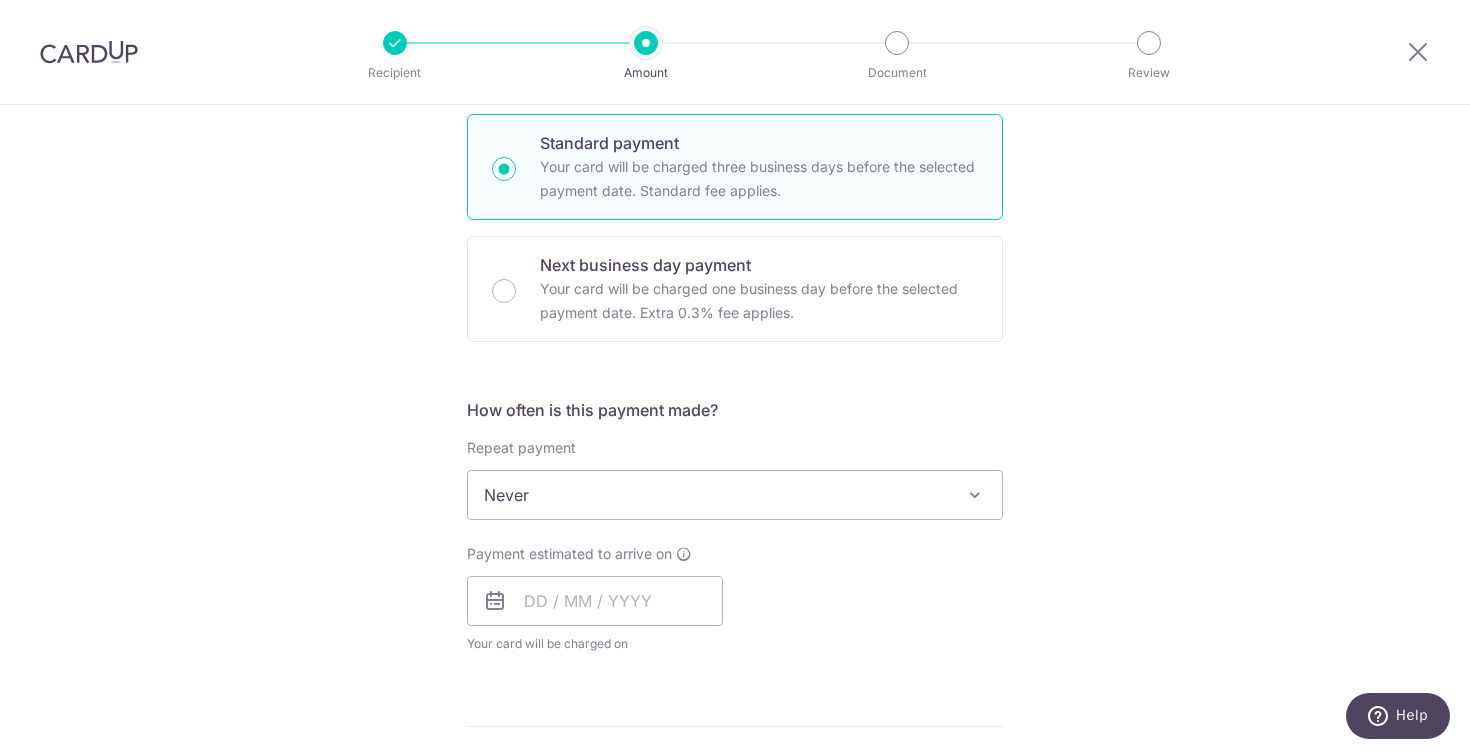 click at bounding box center (975, 495) 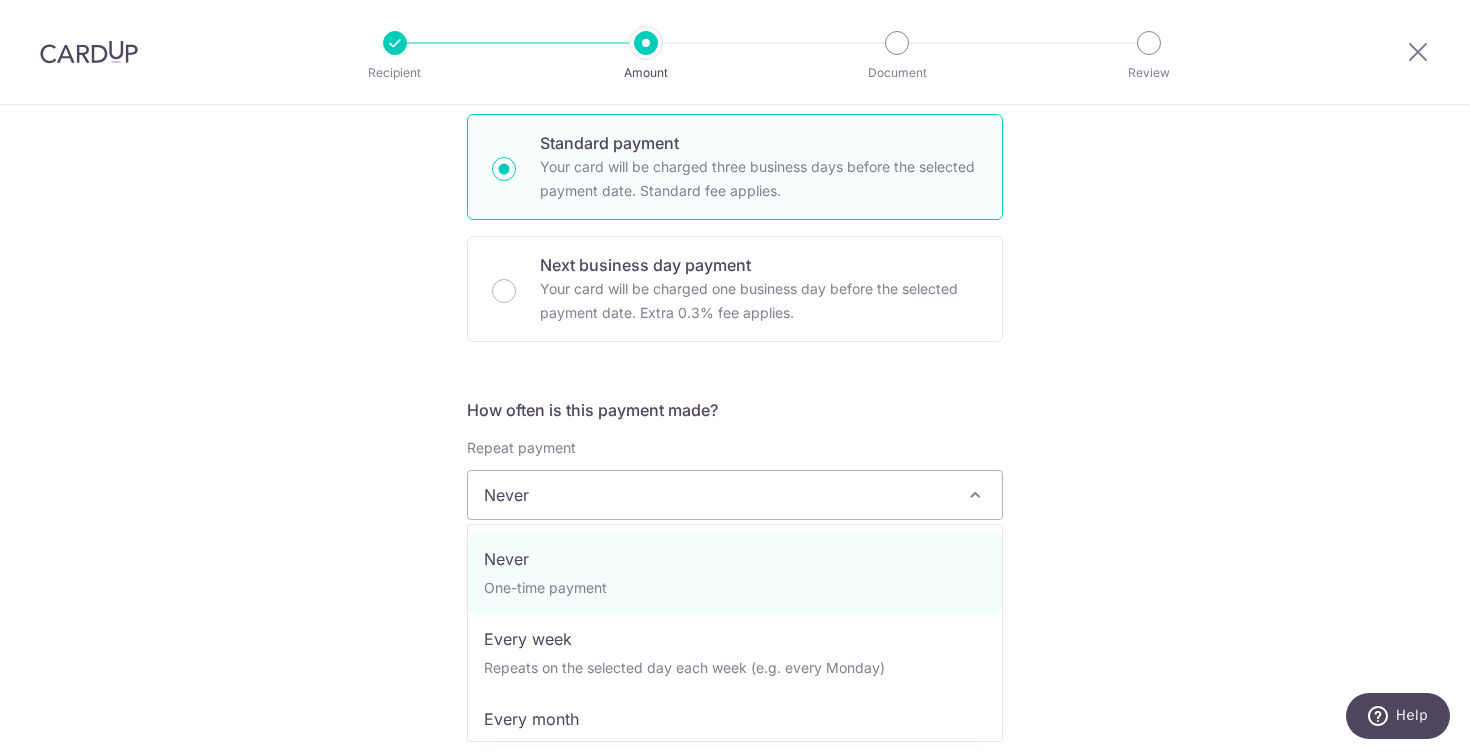 scroll, scrollTop: 481, scrollLeft: 0, axis: vertical 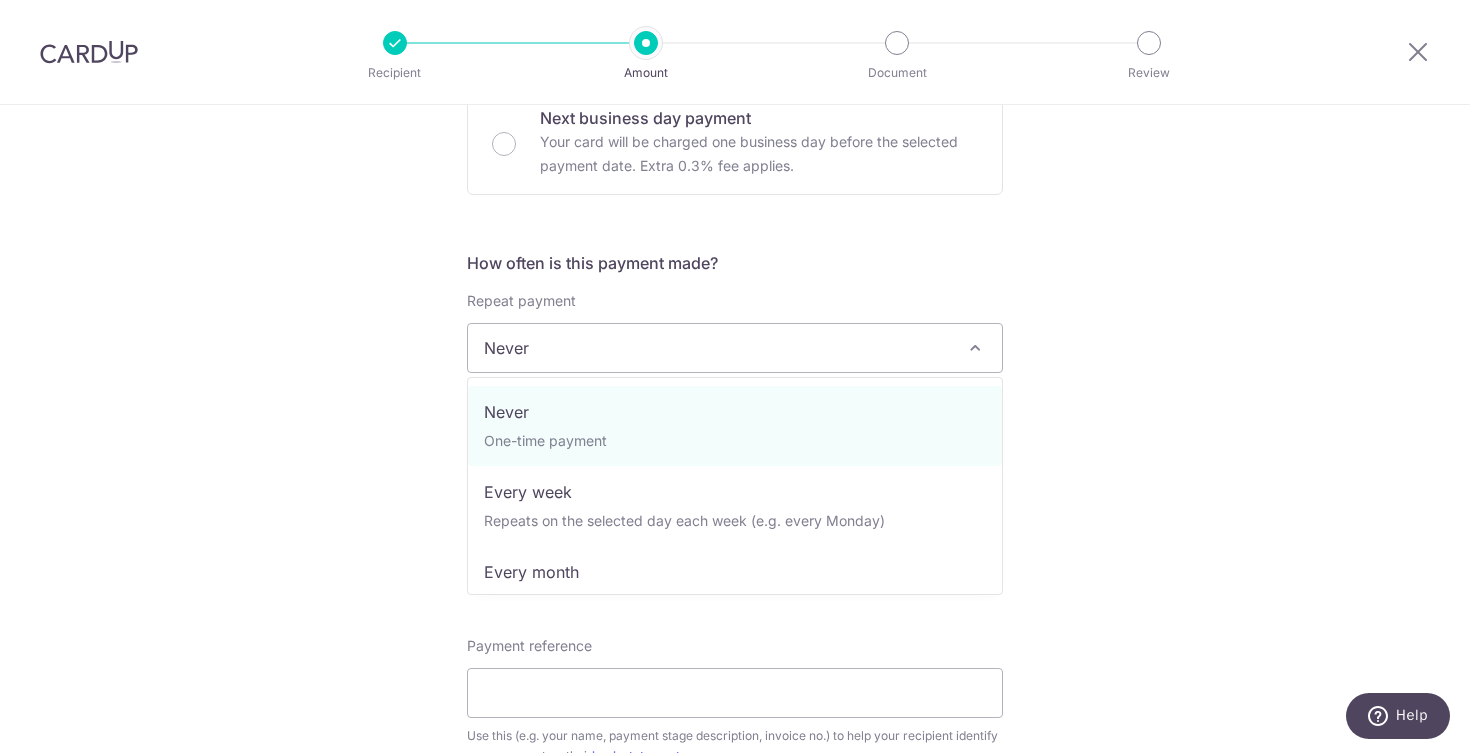 click at bounding box center (975, 348) 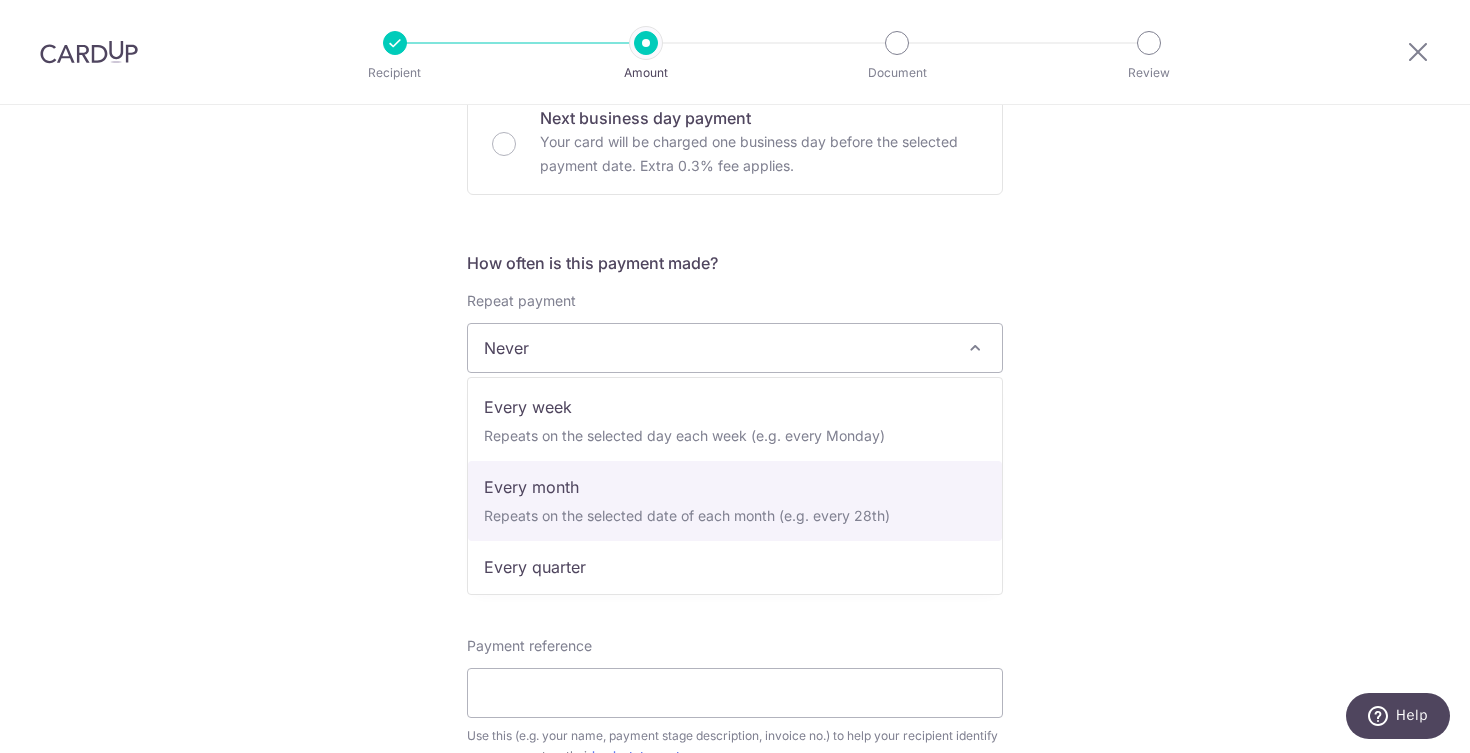 scroll, scrollTop: 64, scrollLeft: 0, axis: vertical 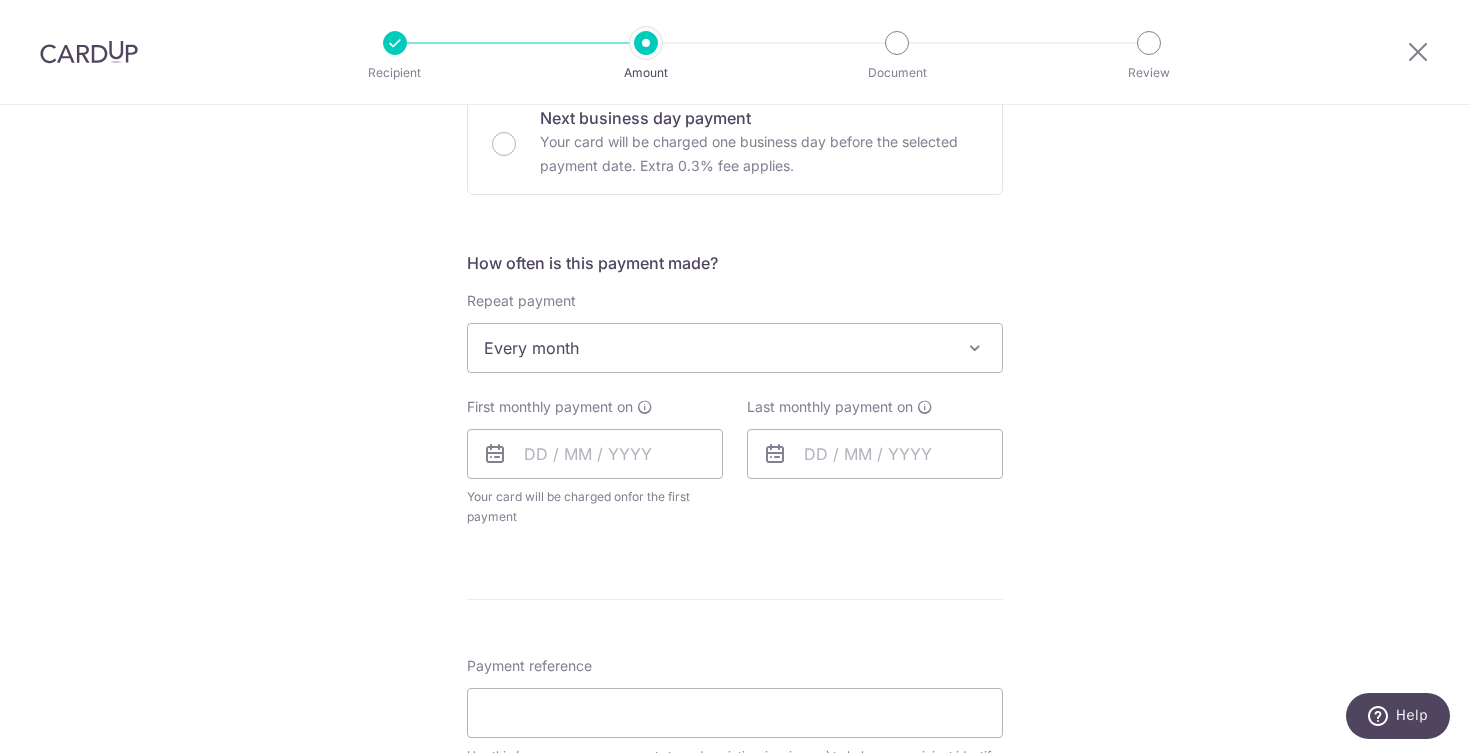 click on "Every month" at bounding box center [735, 348] 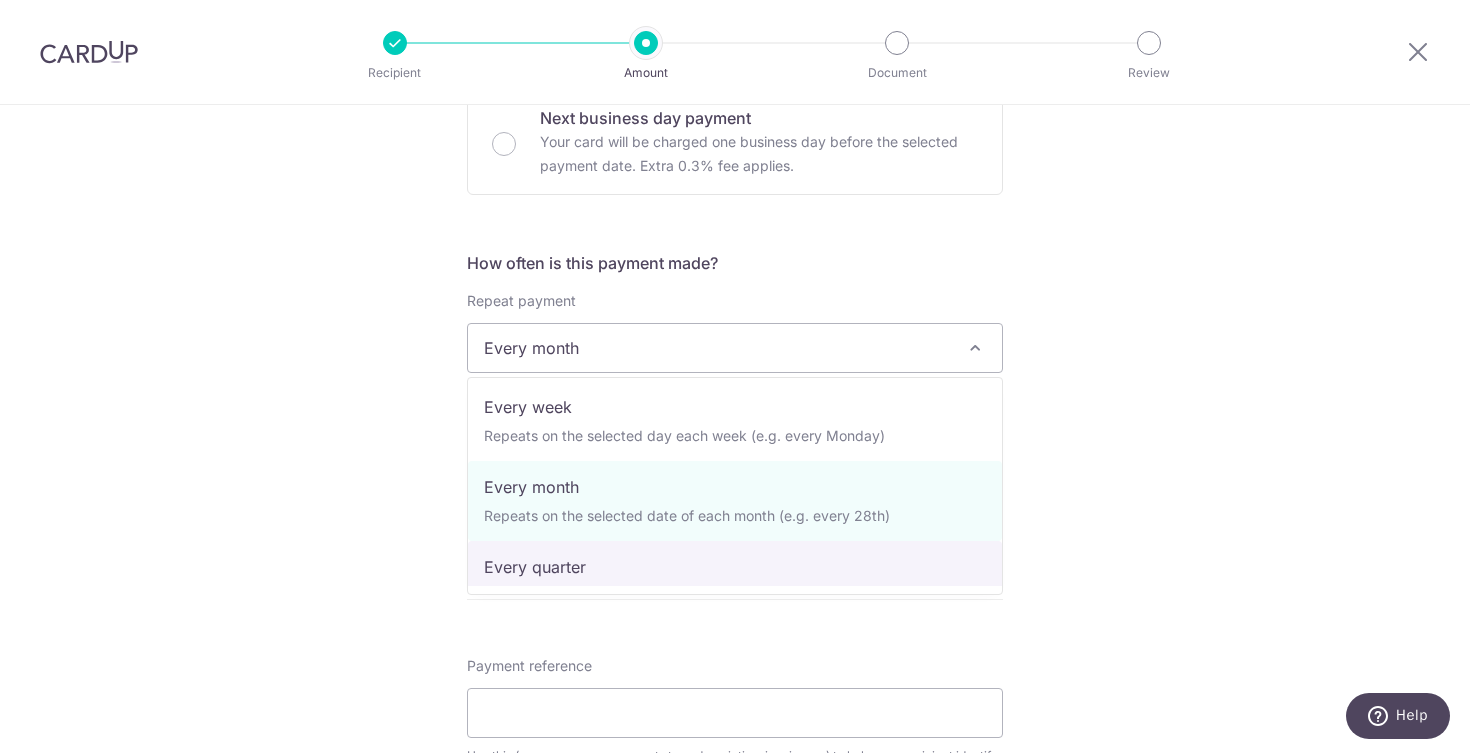scroll, scrollTop: 84, scrollLeft: 0, axis: vertical 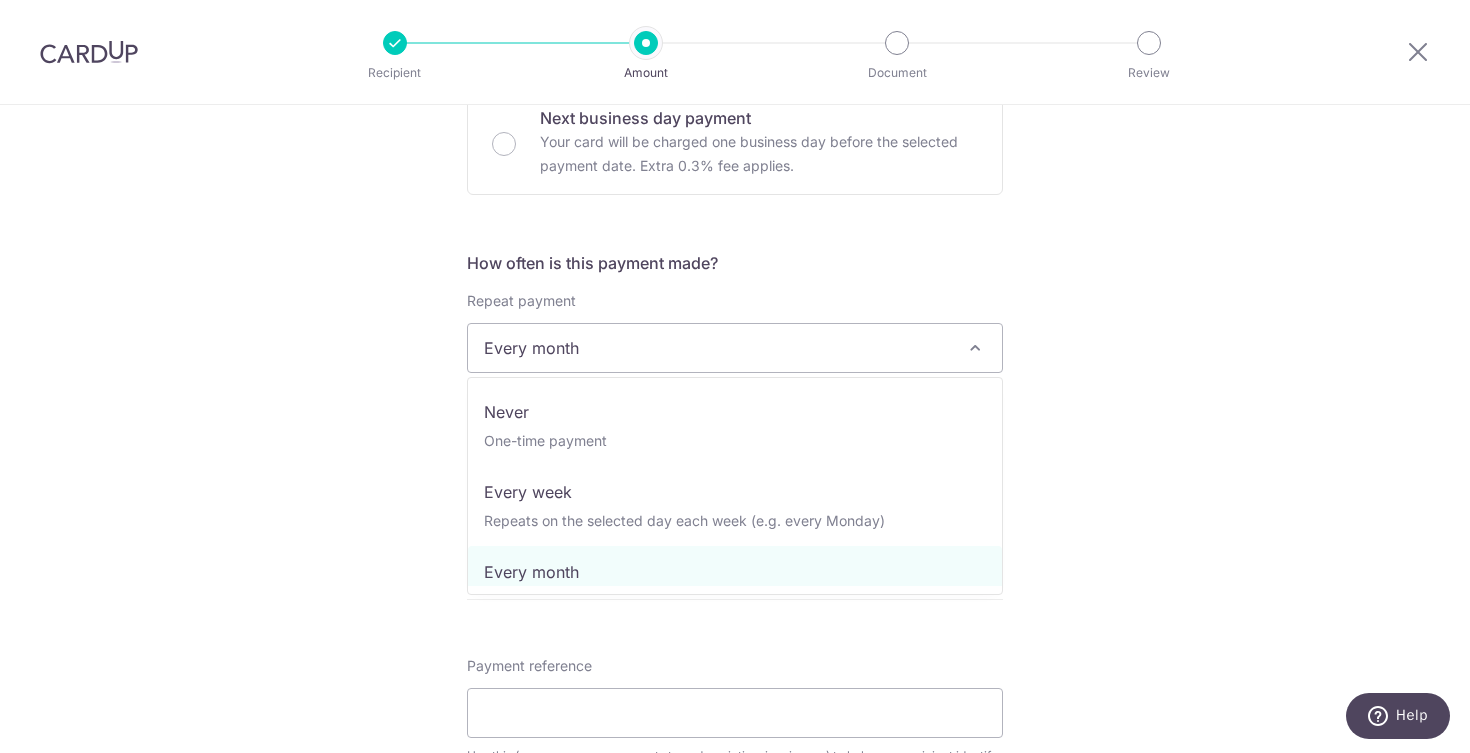 click on "Every month" at bounding box center (735, 348) 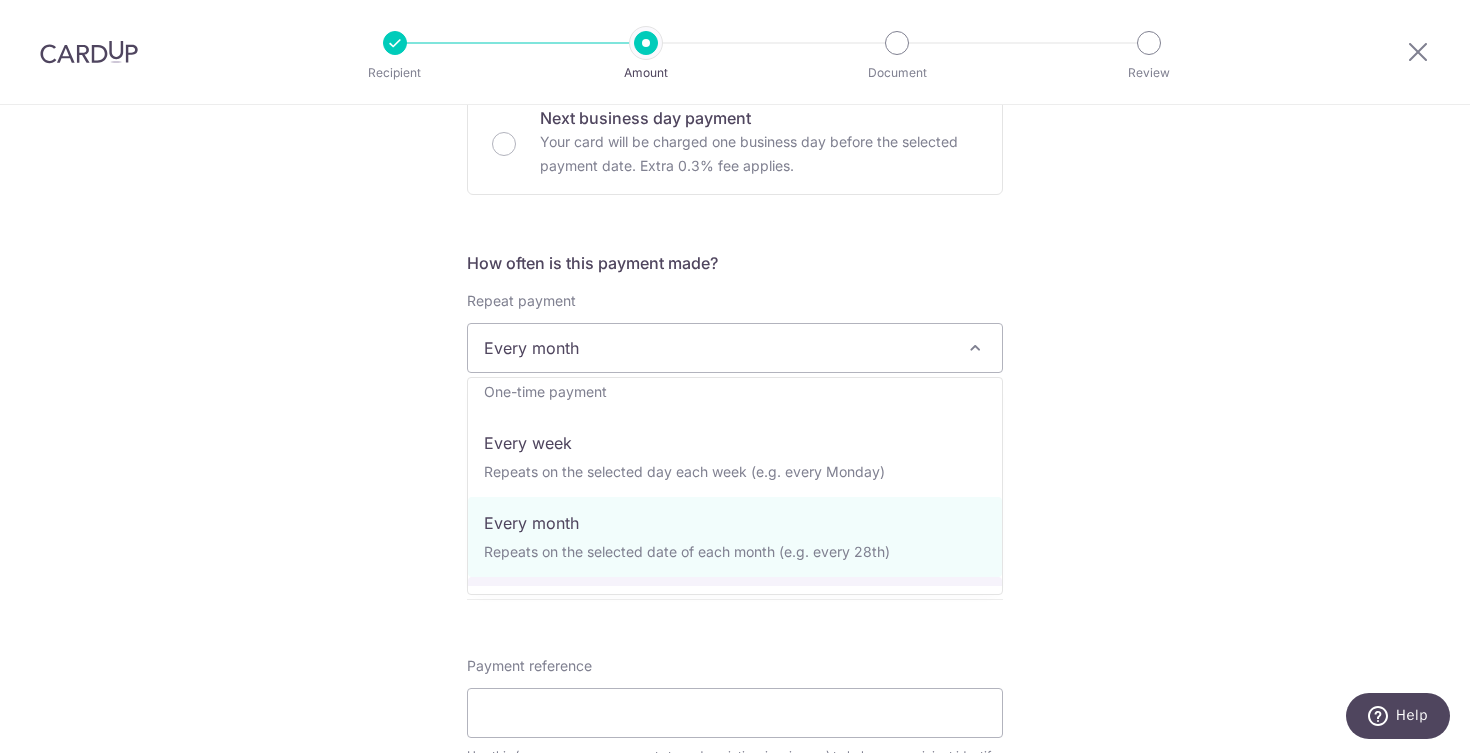 scroll, scrollTop: 43, scrollLeft: 0, axis: vertical 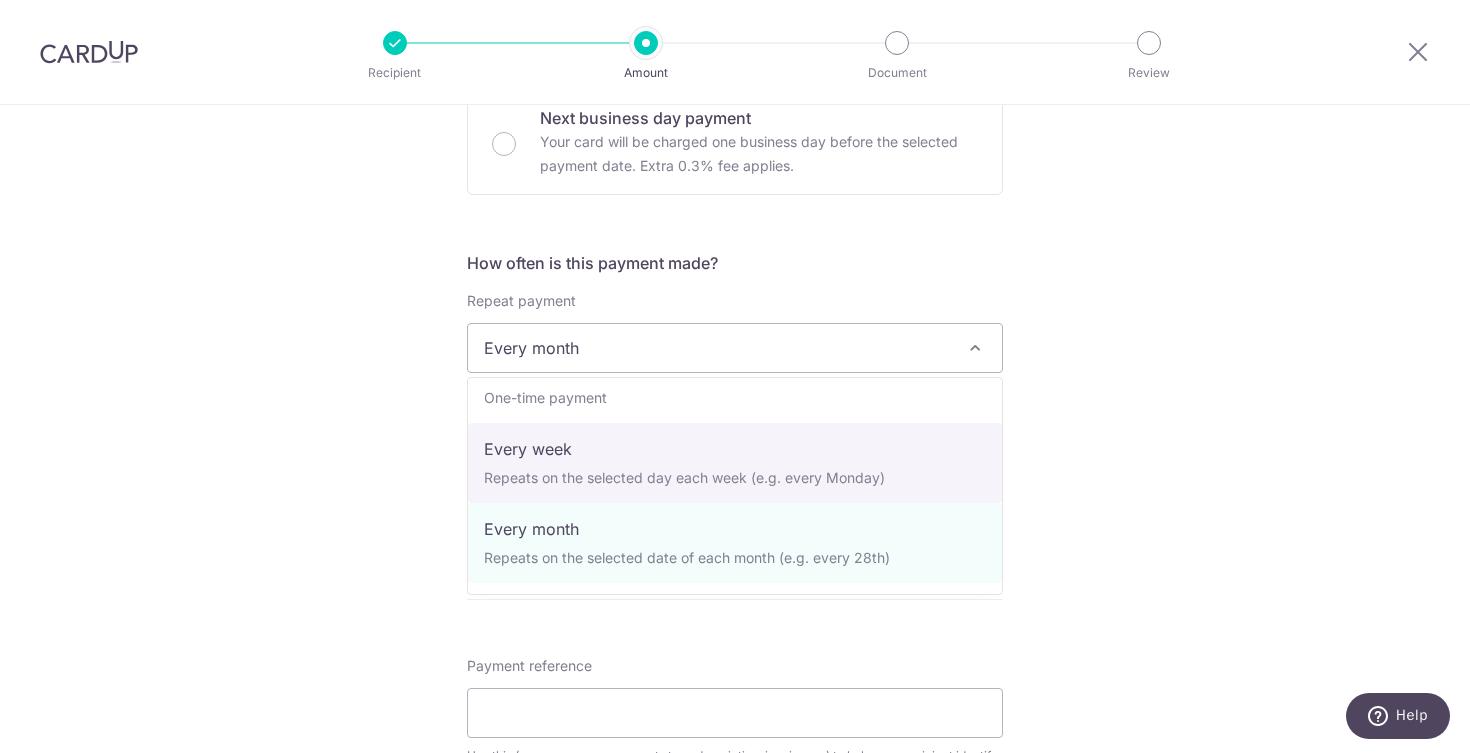 select on "2" 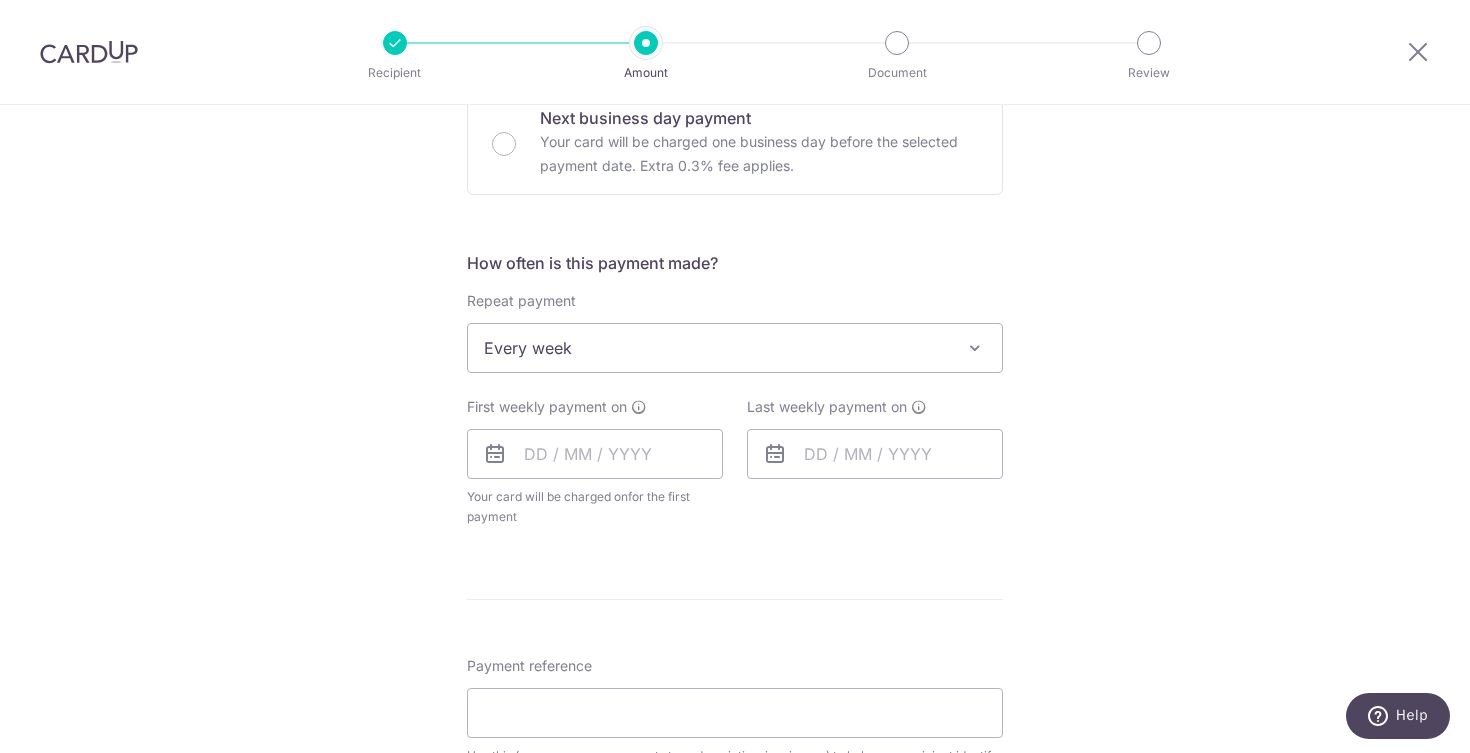 click at bounding box center (495, 454) 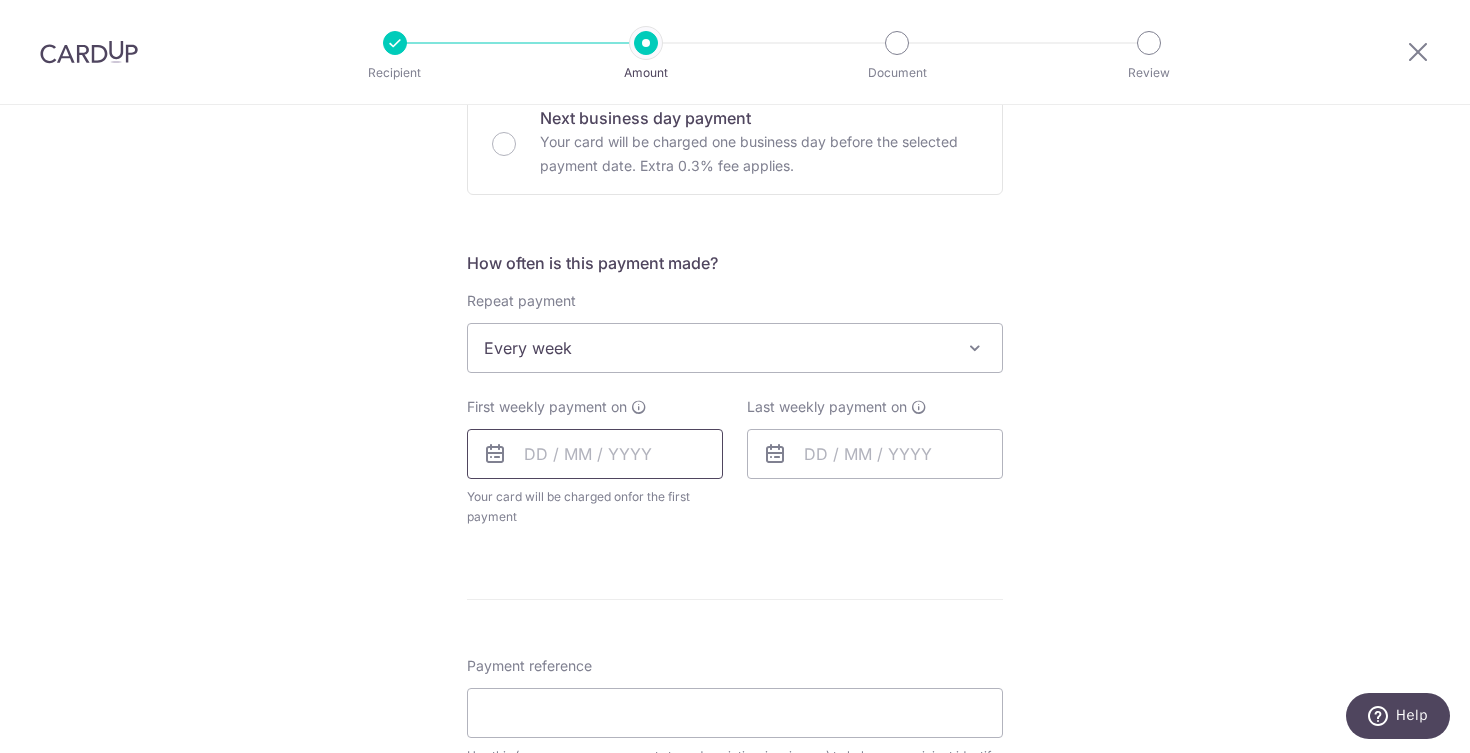 click at bounding box center (595, 454) 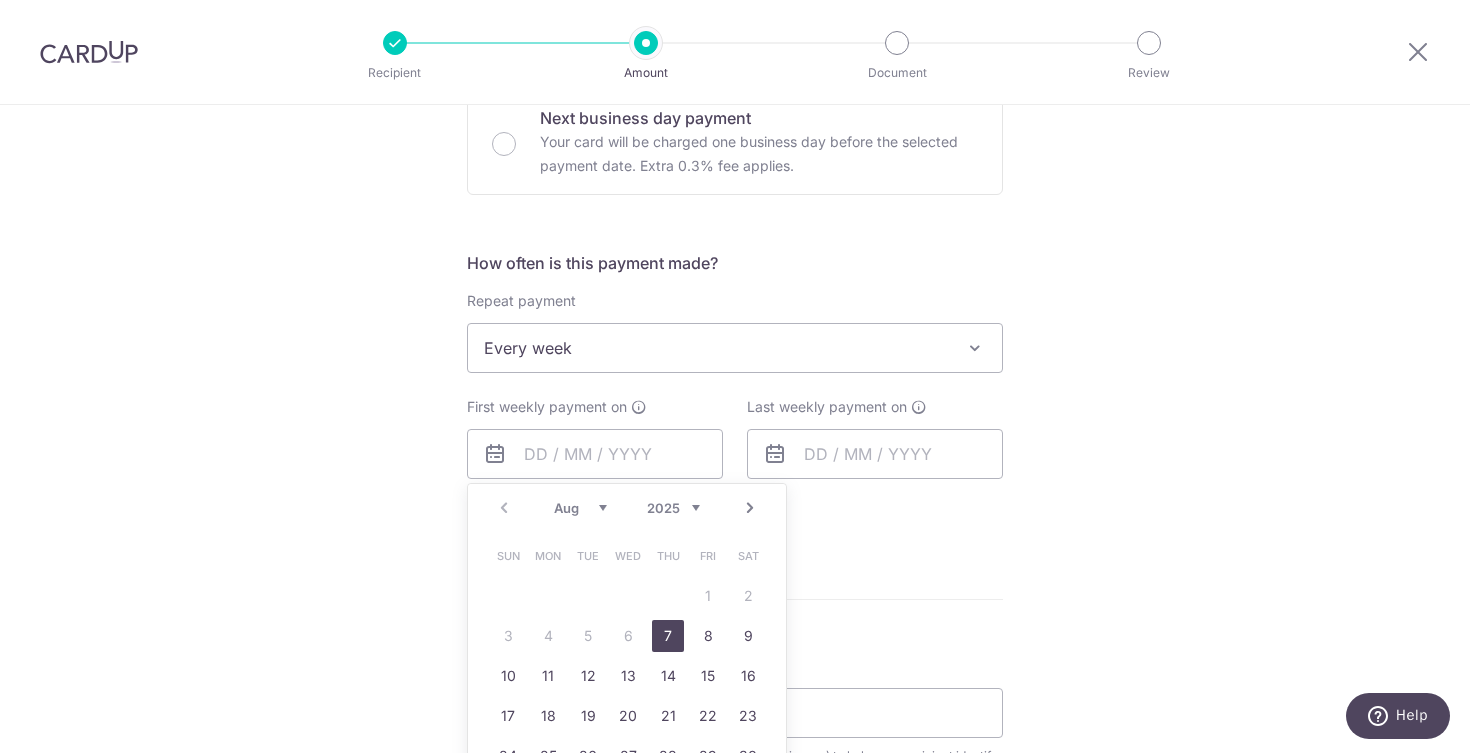 click on "7" at bounding box center (668, 636) 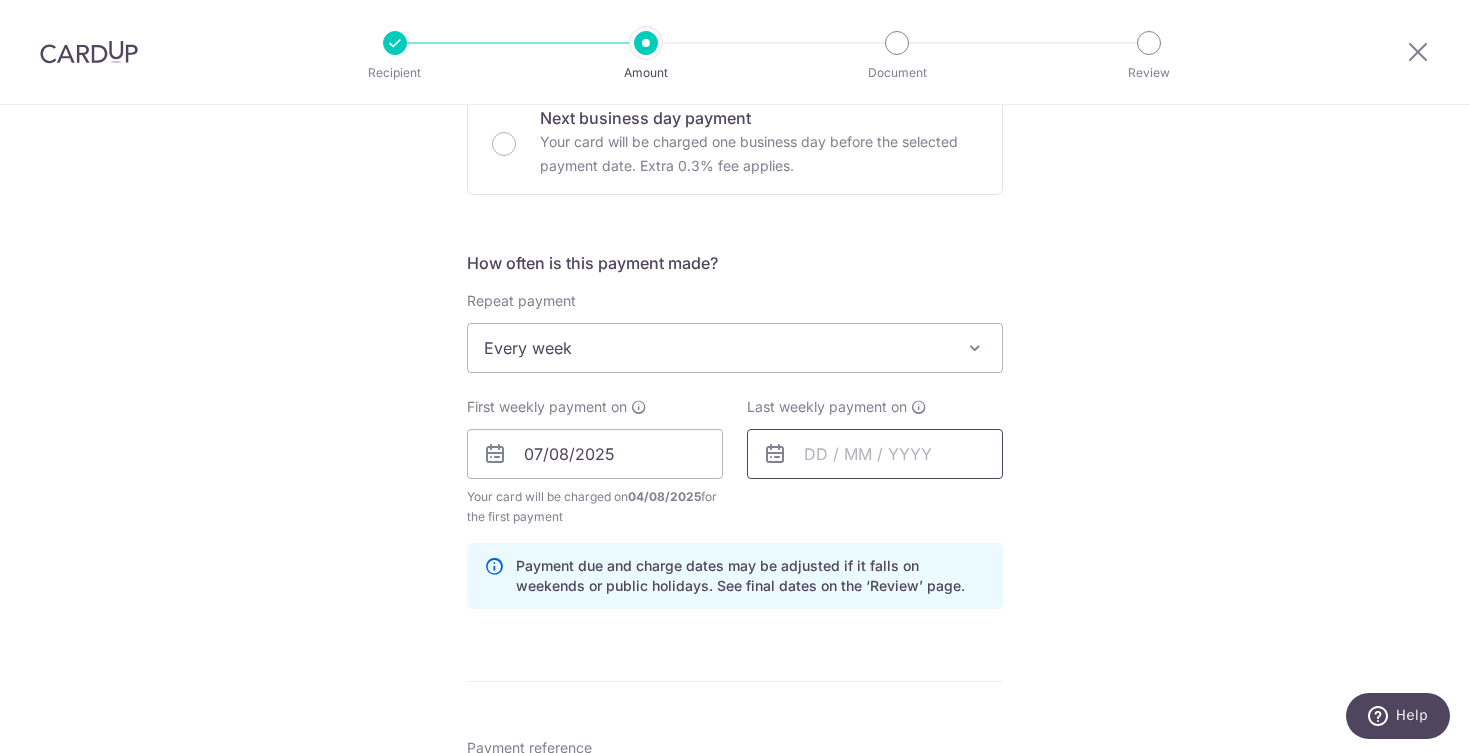 click at bounding box center (875, 454) 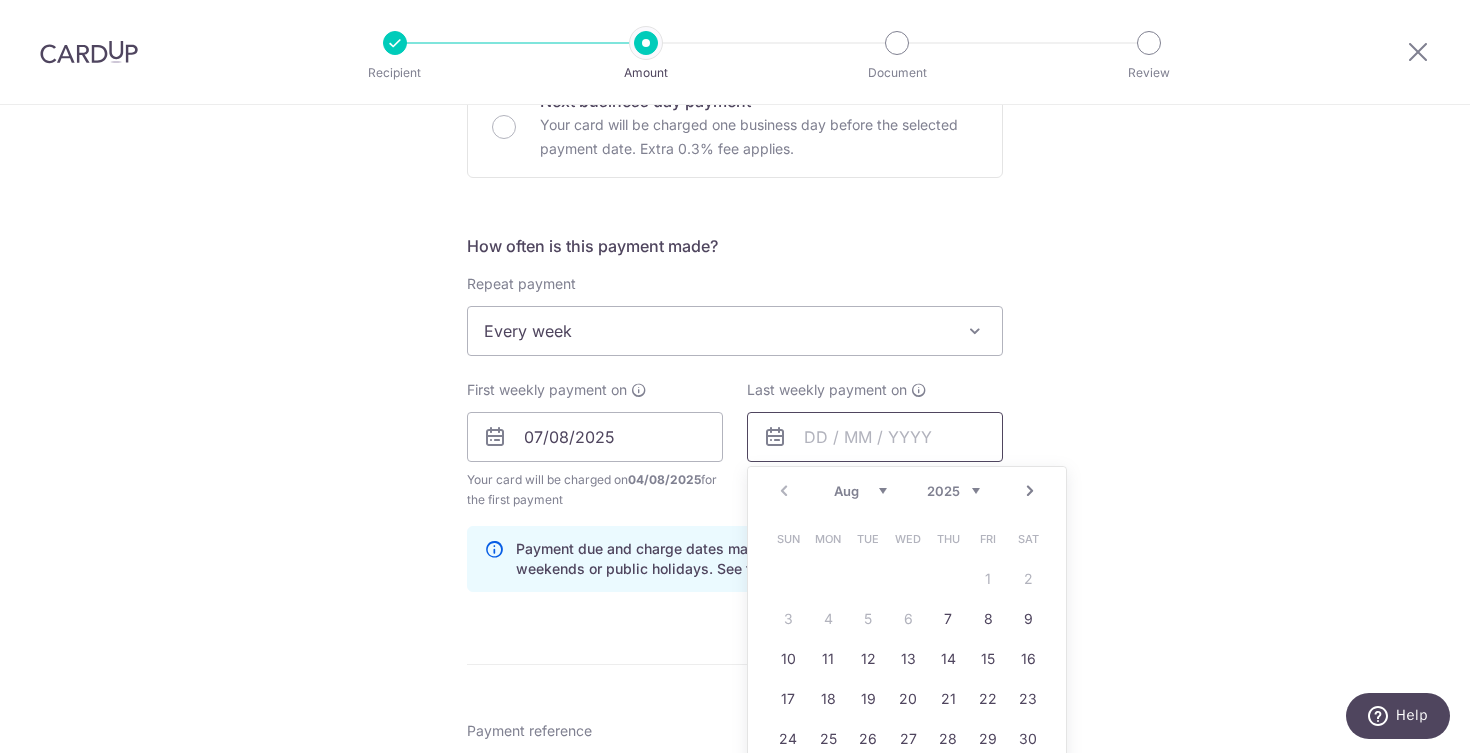scroll, scrollTop: 650, scrollLeft: 0, axis: vertical 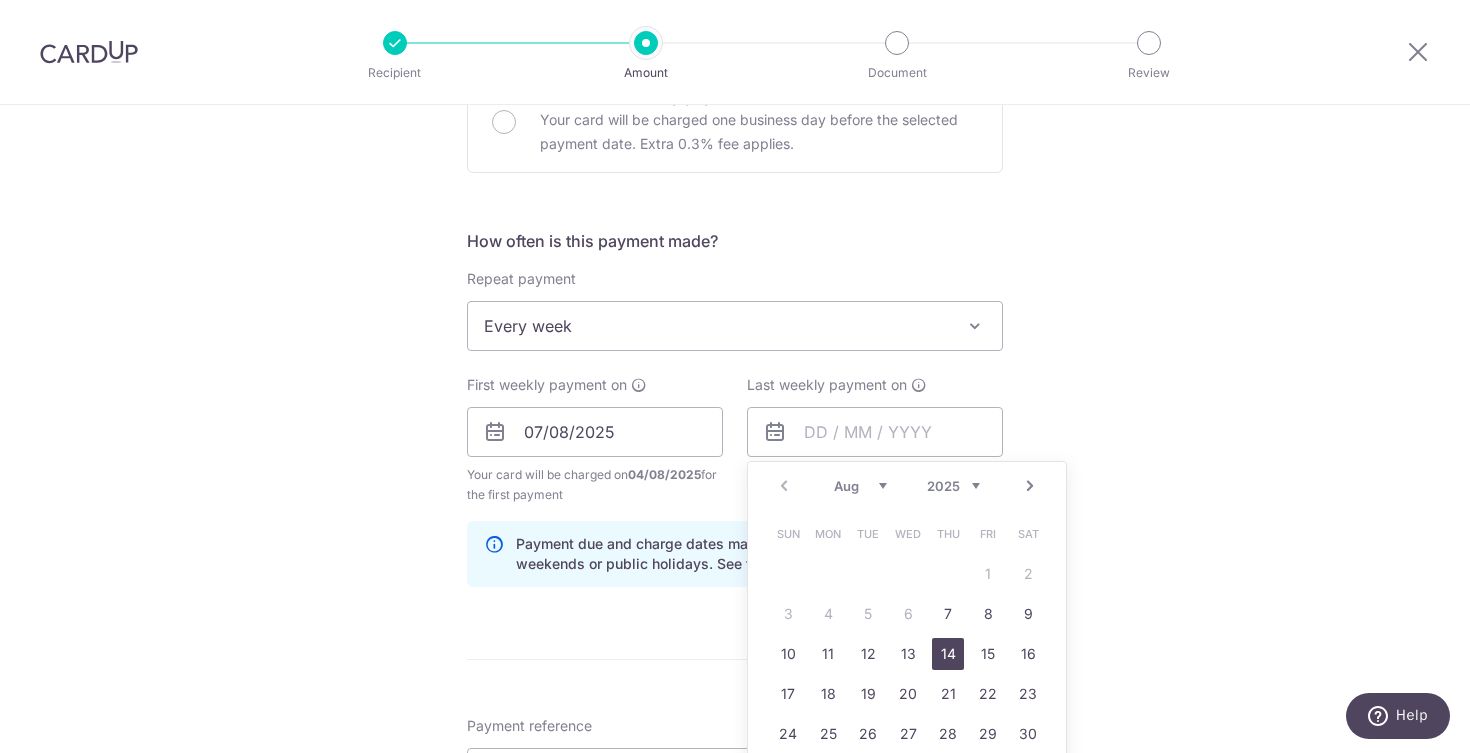 click on "14" at bounding box center (948, 654) 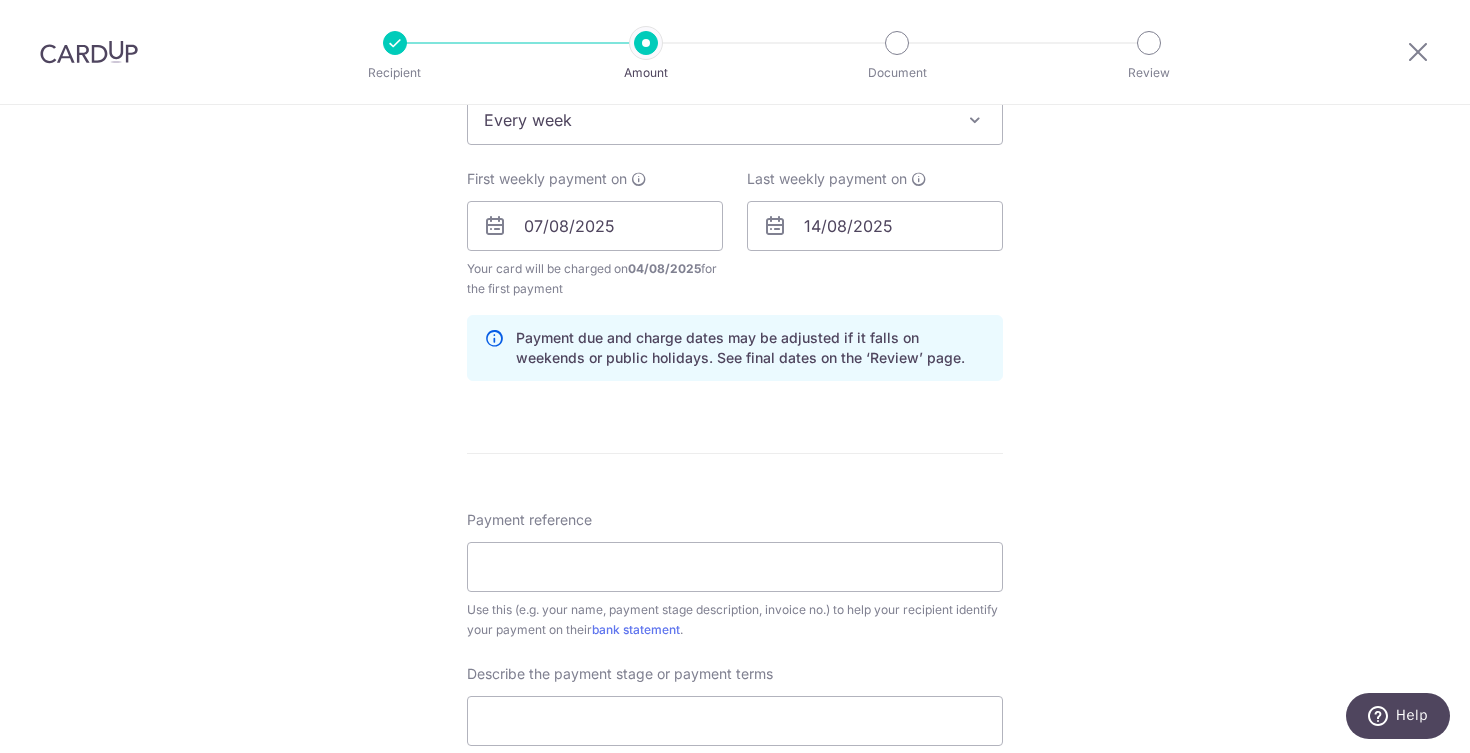scroll, scrollTop: 858, scrollLeft: 0, axis: vertical 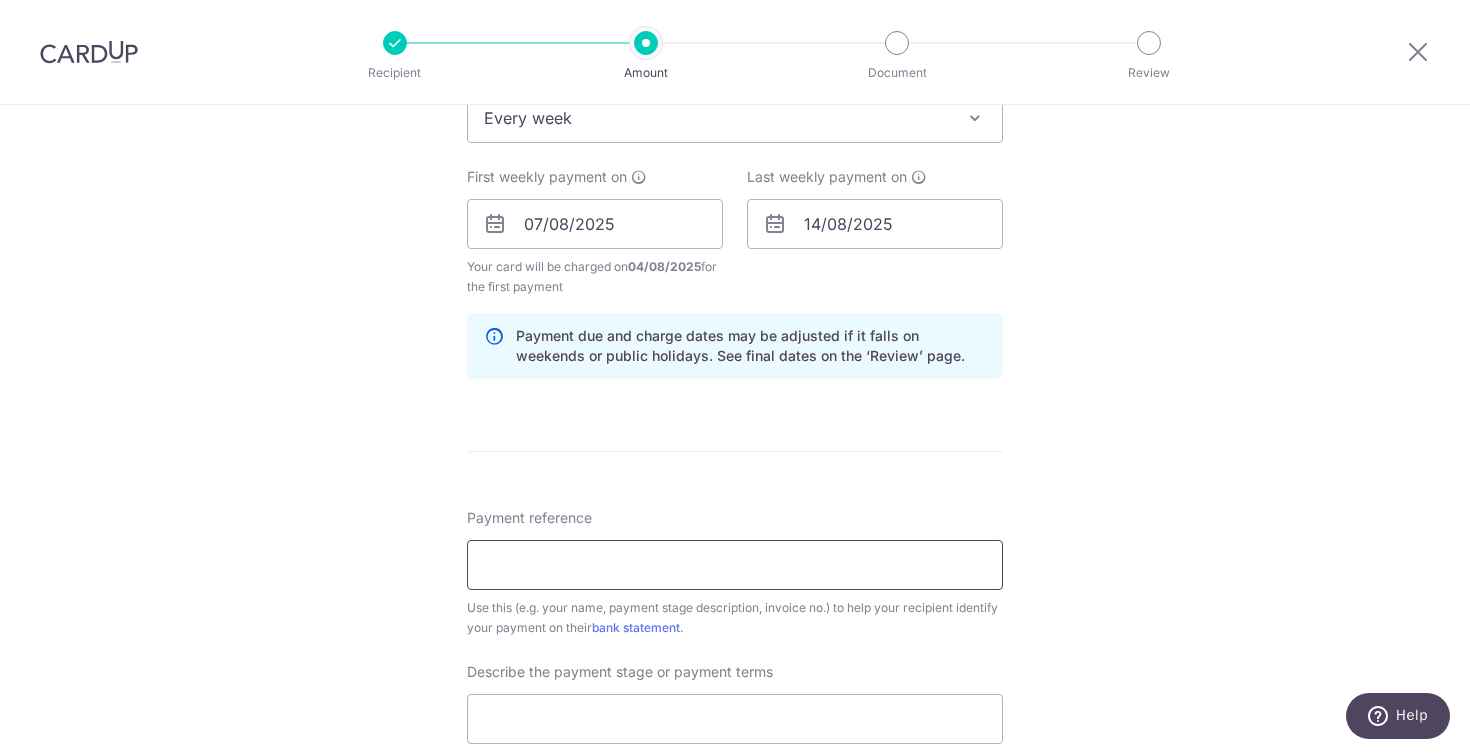 click on "Payment reference" at bounding box center [735, 565] 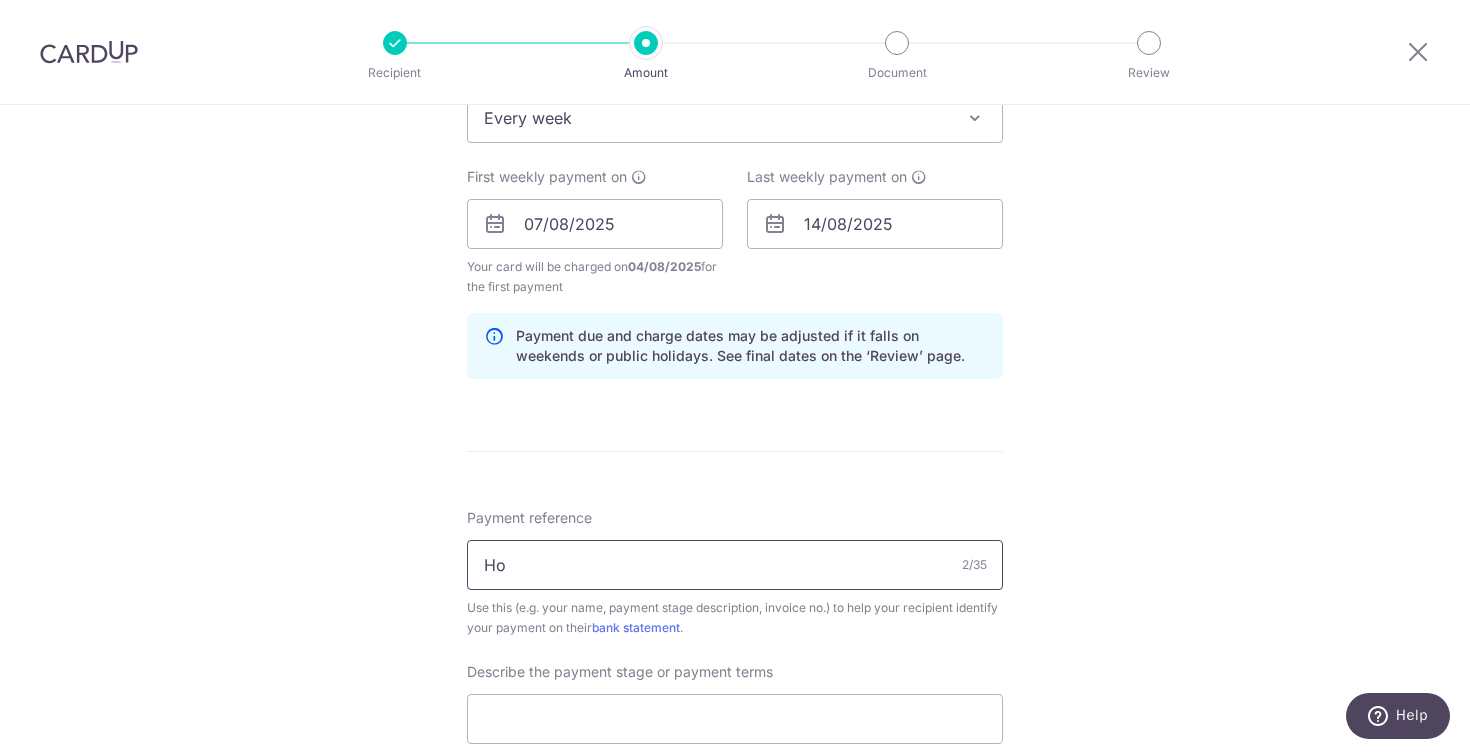 type on "H" 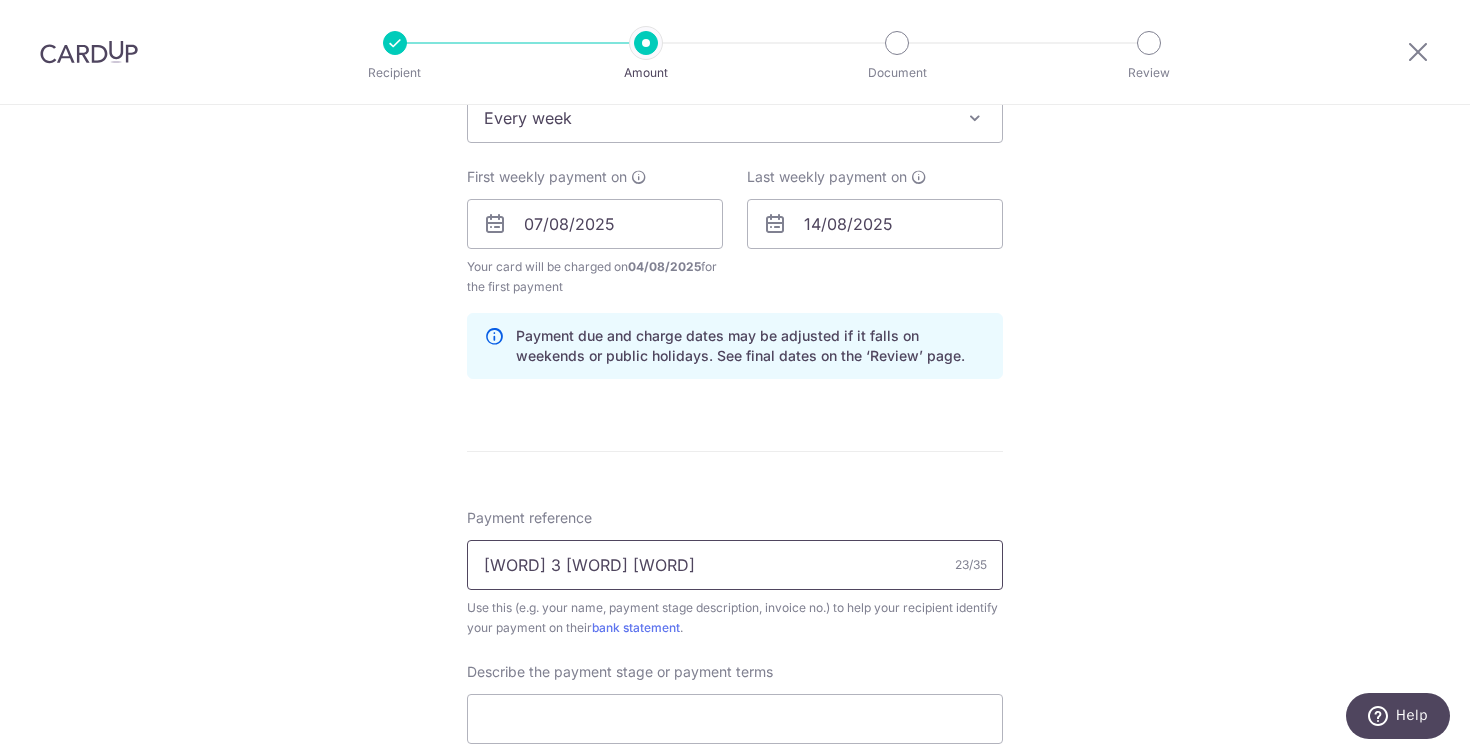 type on "Stage 3 Progressive payment" 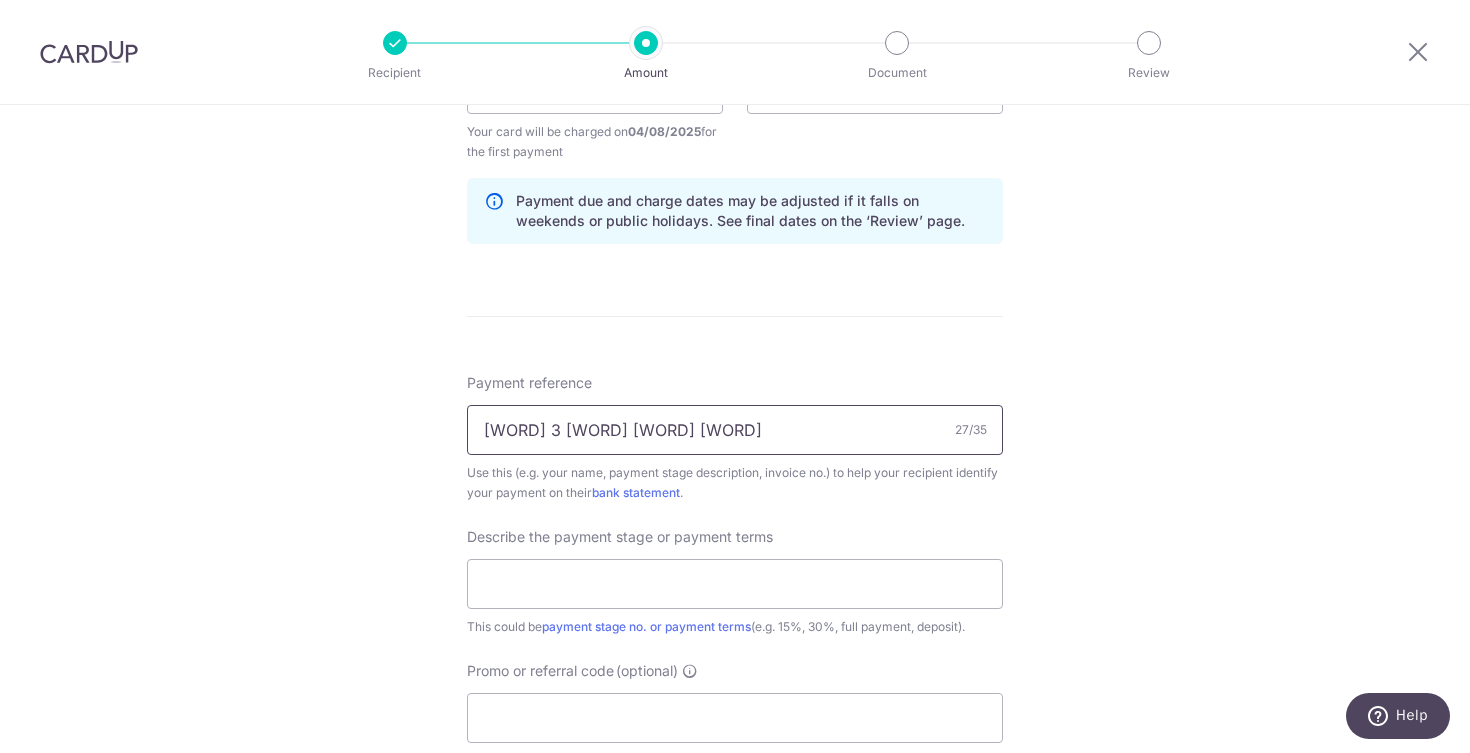 scroll, scrollTop: 995, scrollLeft: 0, axis: vertical 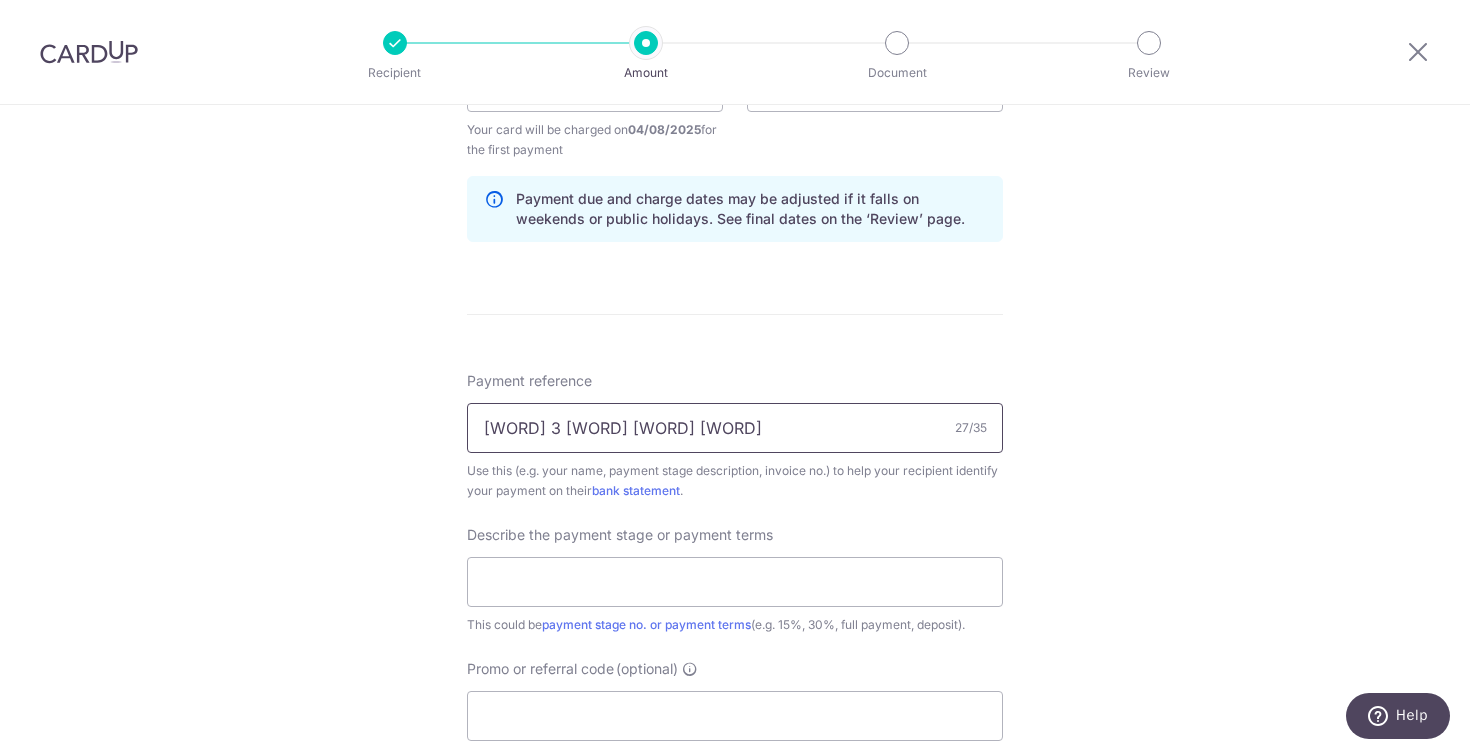 type 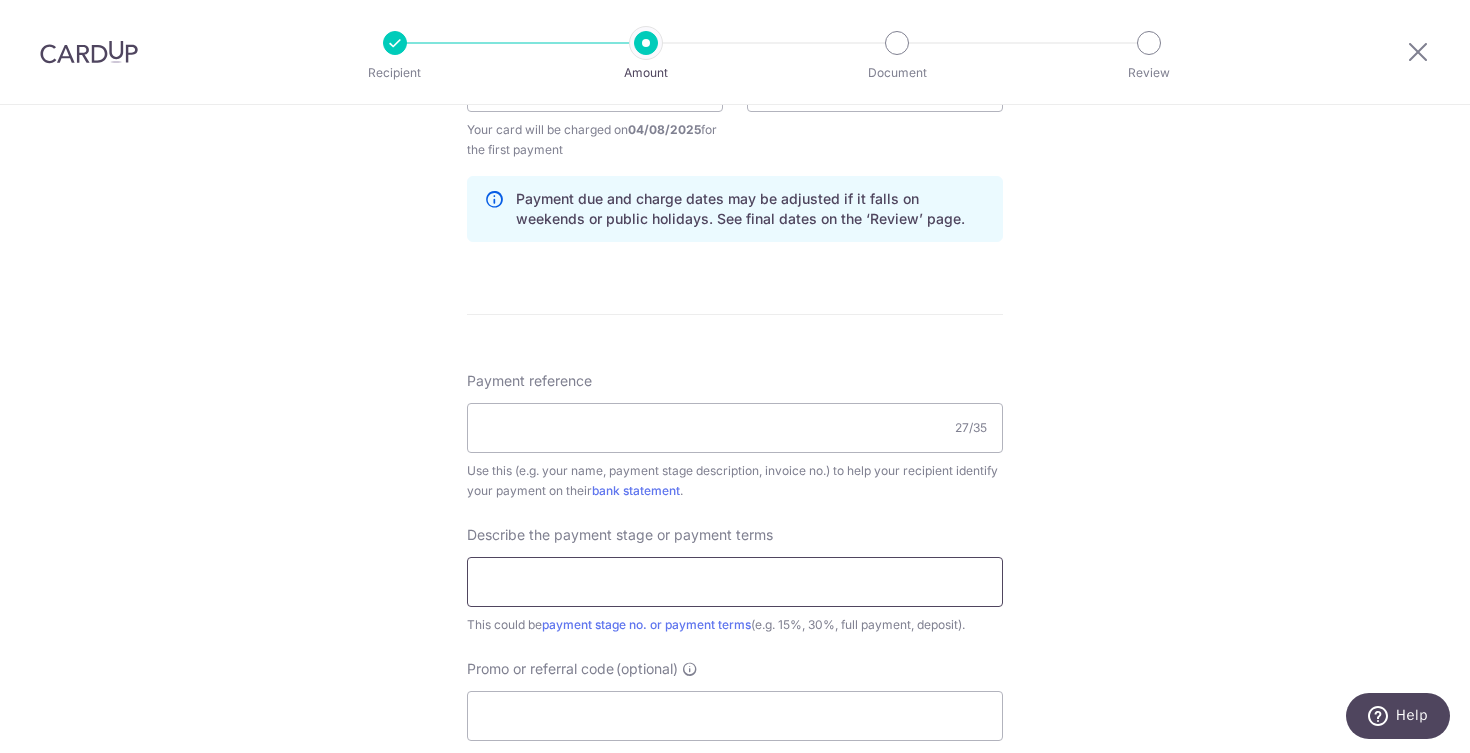 click at bounding box center [735, 582] 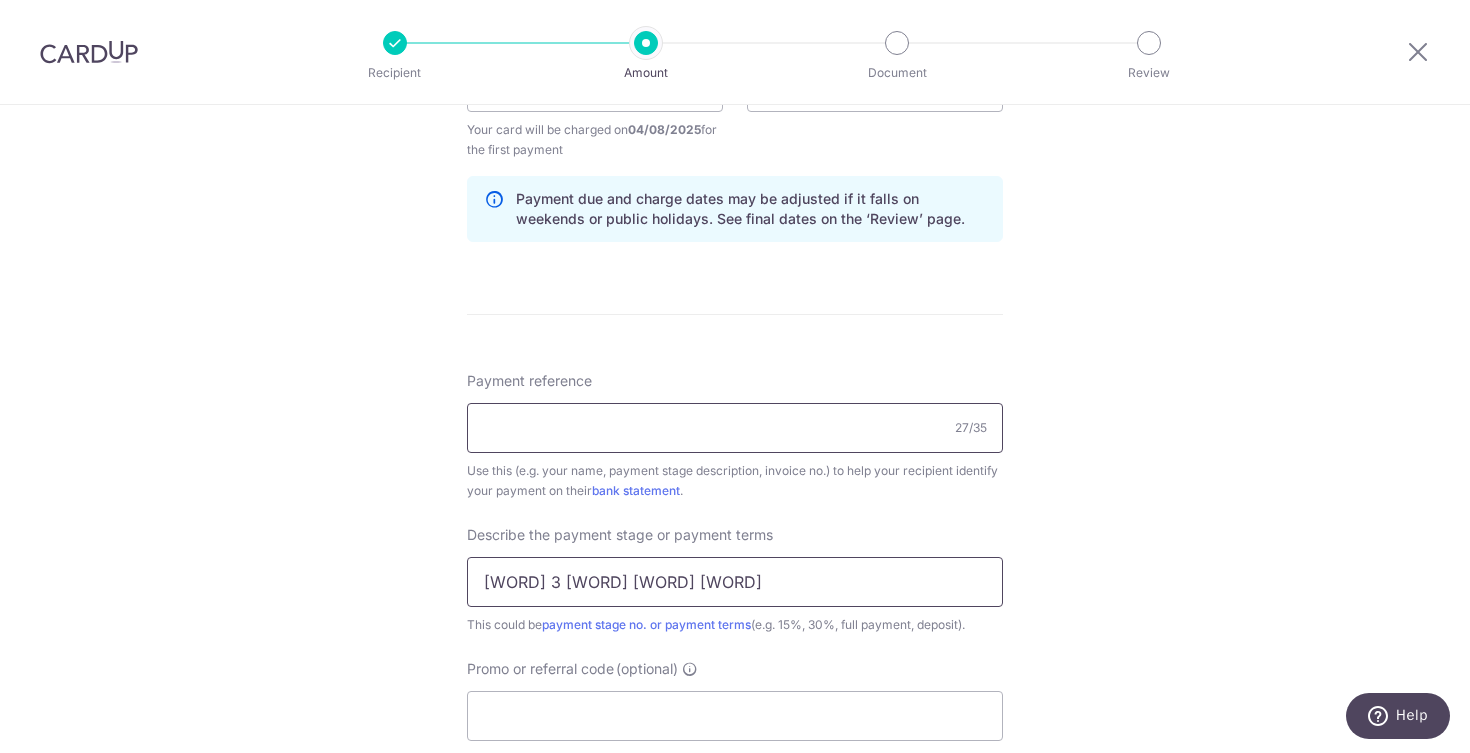 type on "Stage 3 Progressive payment" 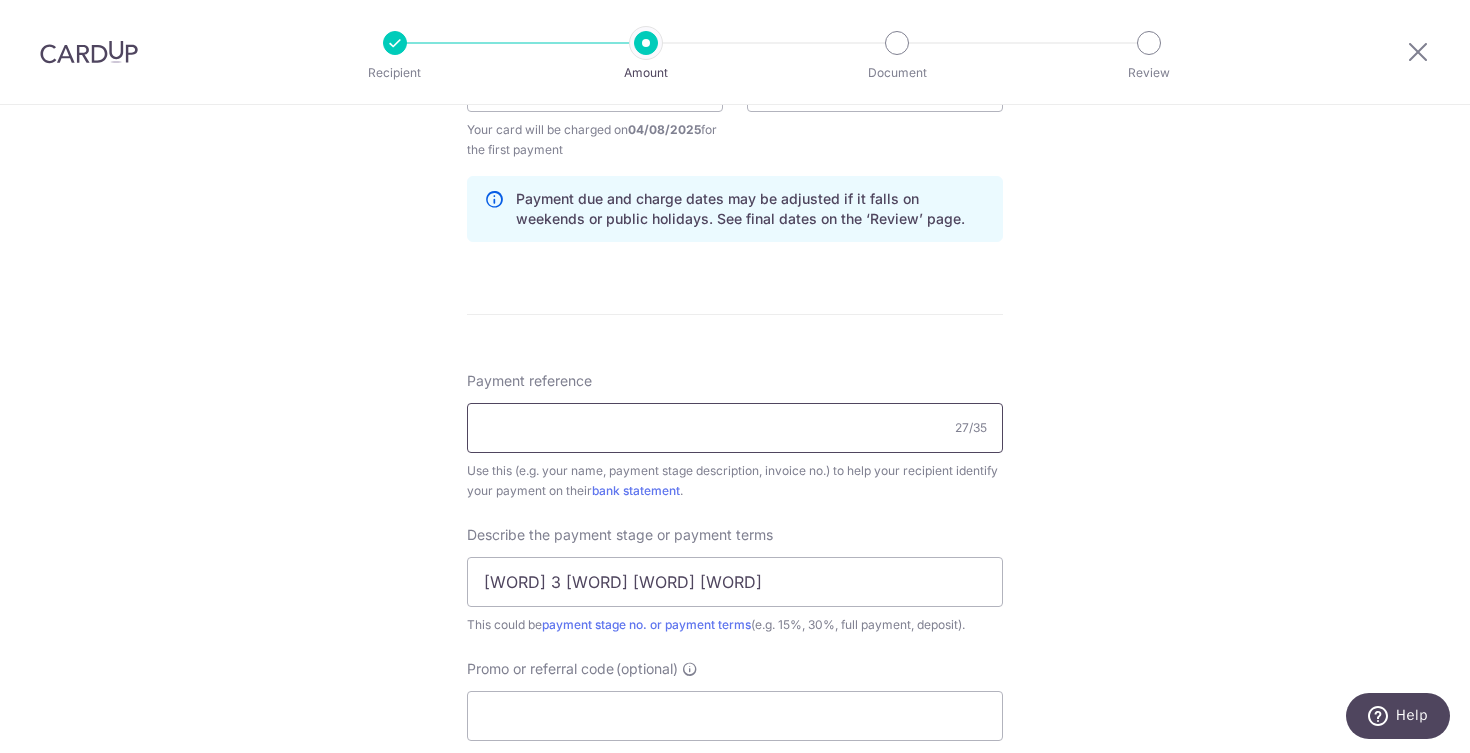 click on "Payment reference" at bounding box center (735, 428) 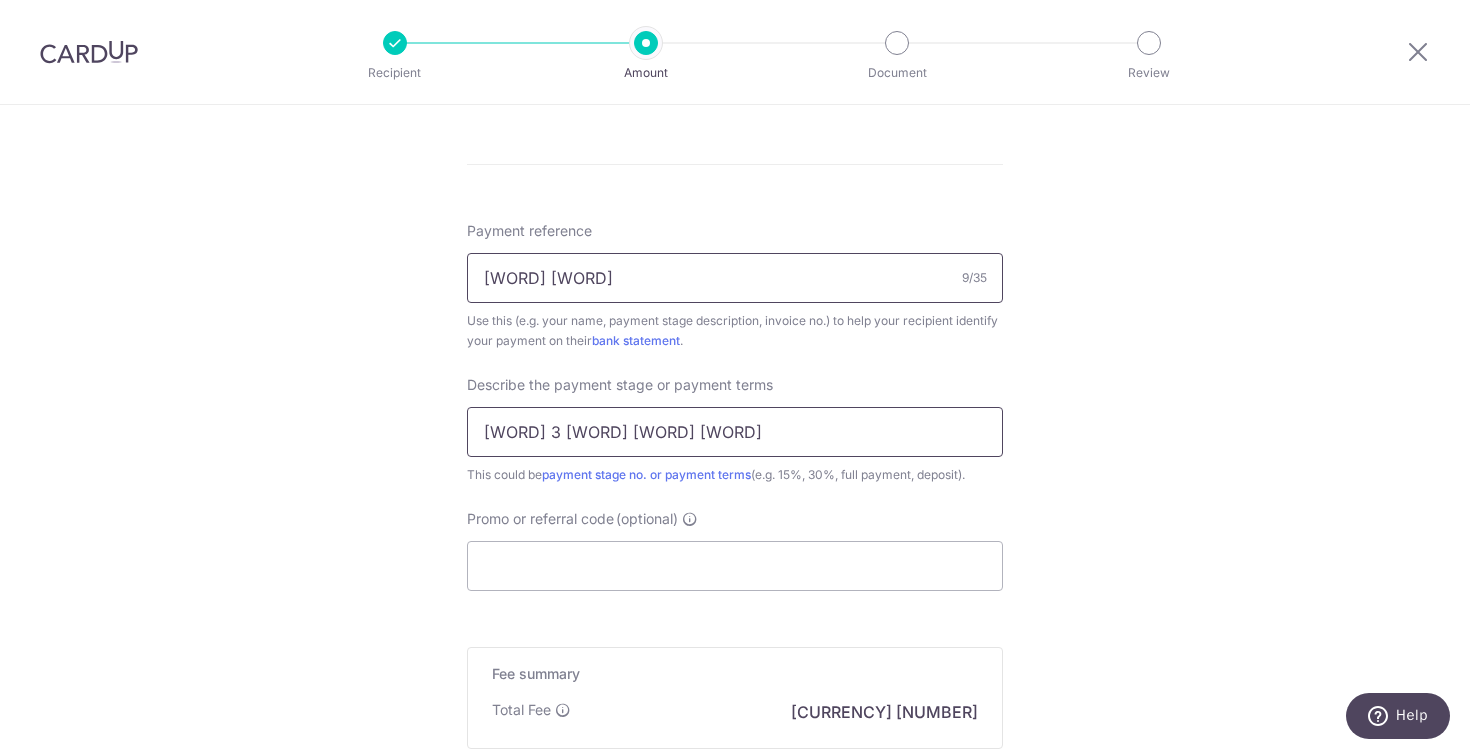 scroll, scrollTop: 1149, scrollLeft: 0, axis: vertical 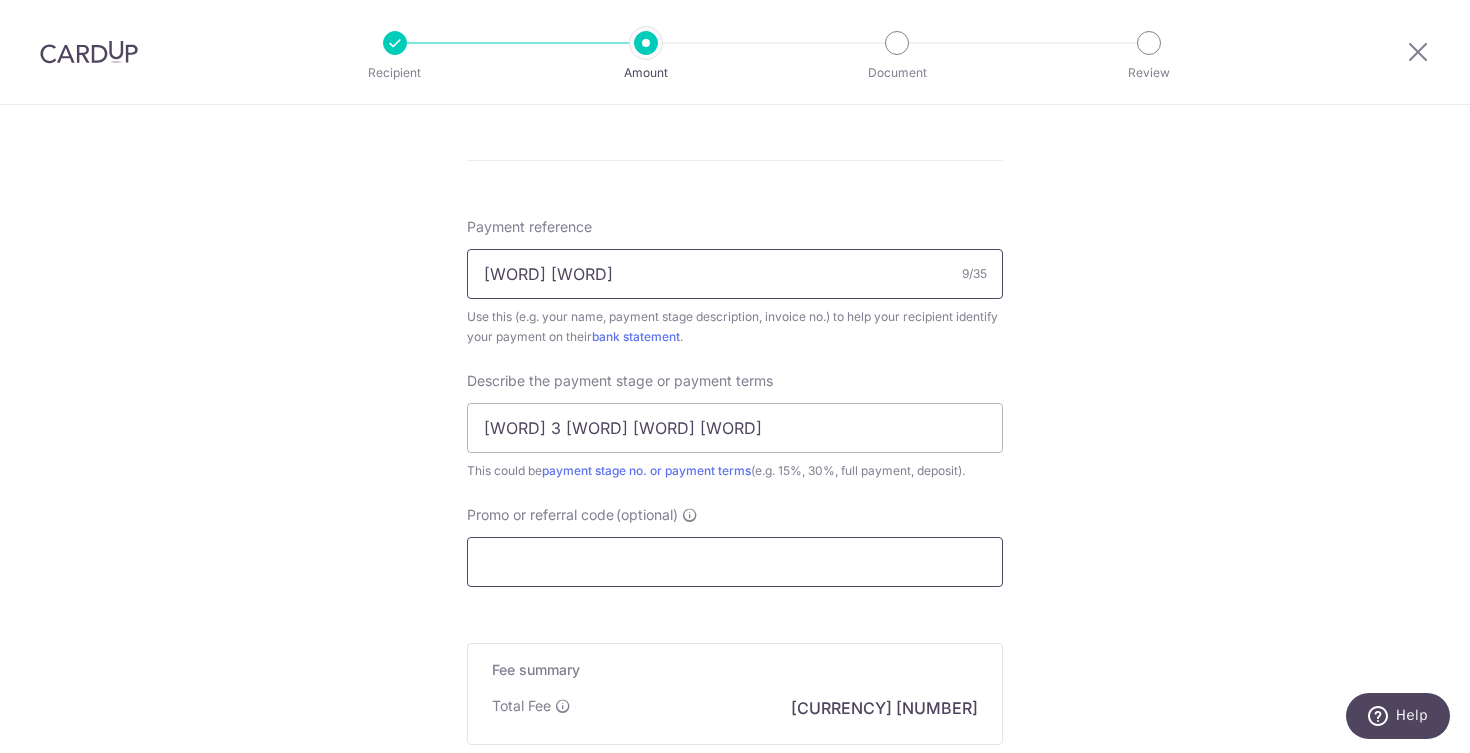 type on "Home Reno" 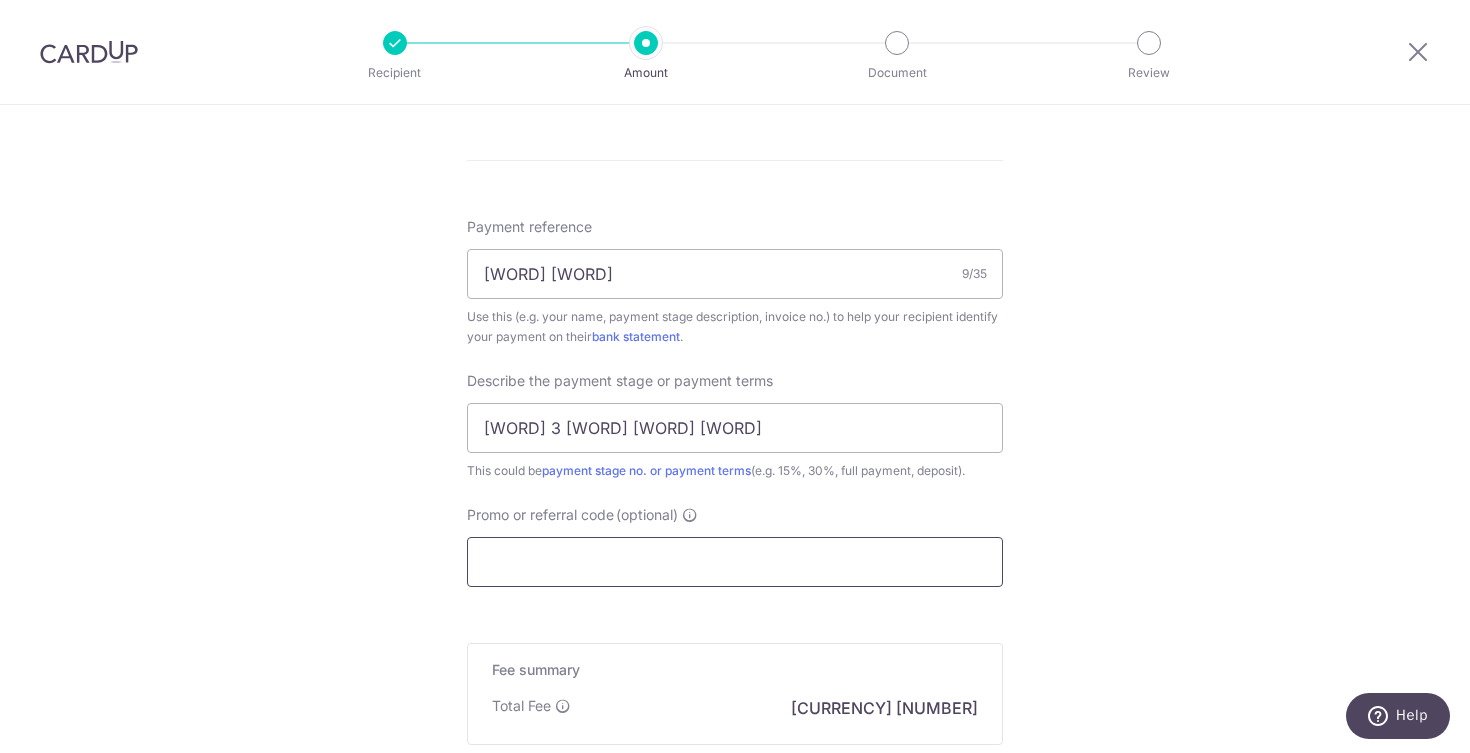 click on "Promo or referral code
(optional)" at bounding box center [735, 562] 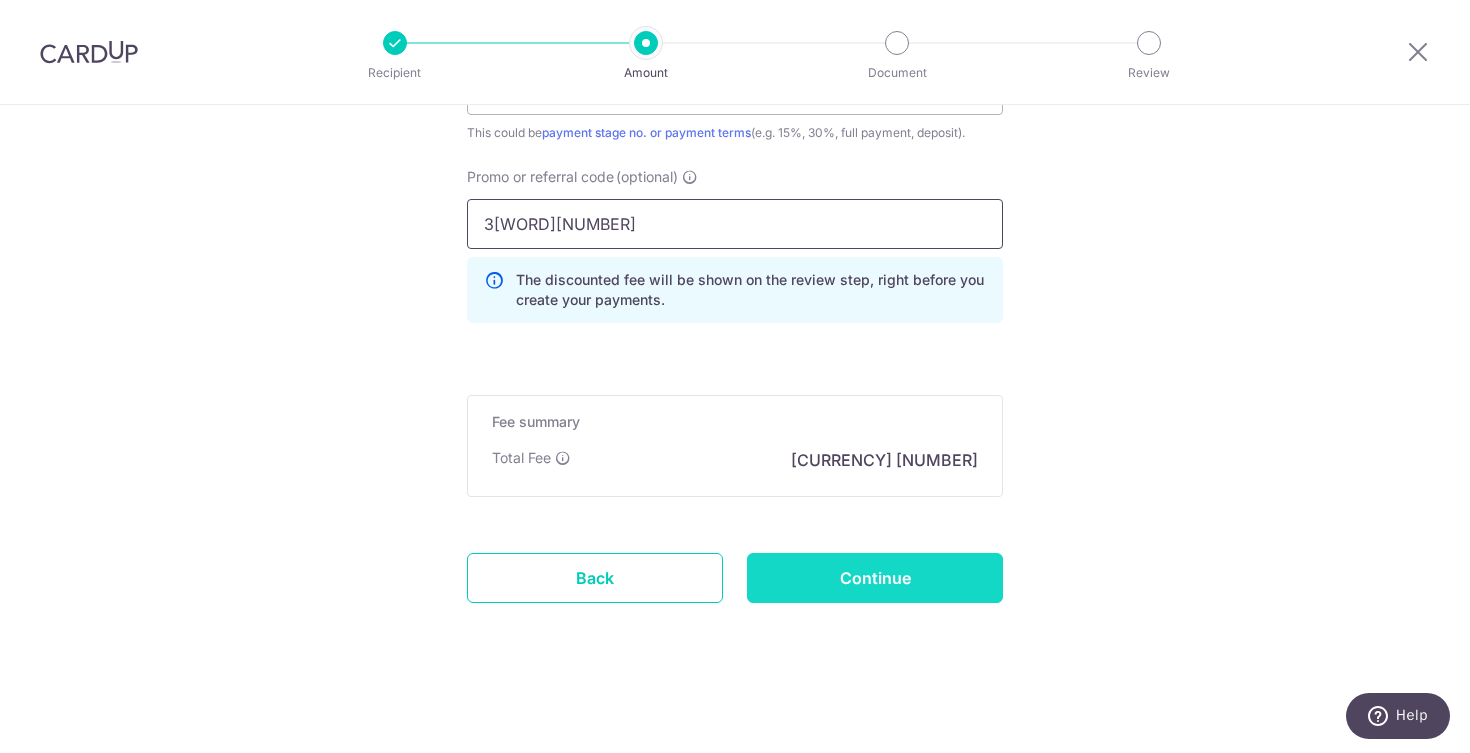 scroll, scrollTop: 1487, scrollLeft: 0, axis: vertical 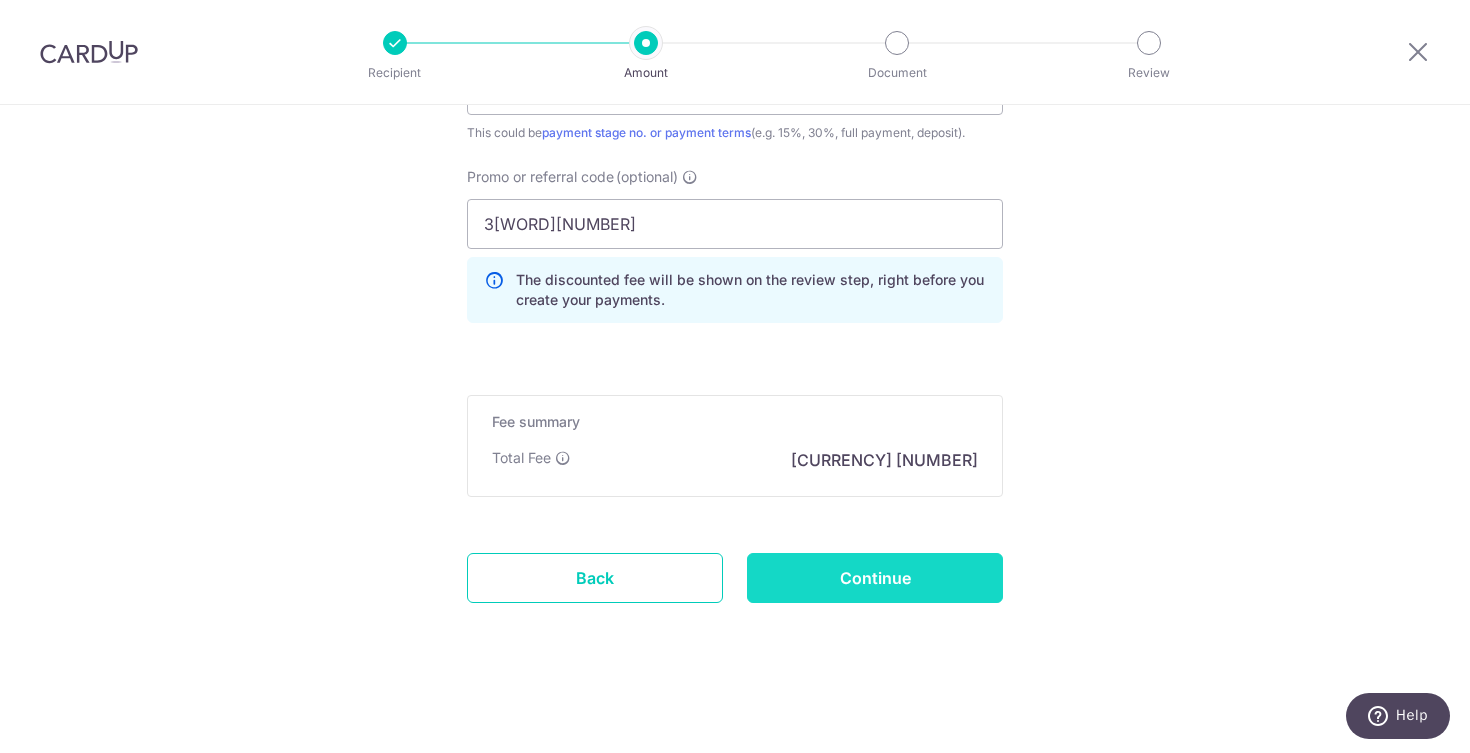 click on "Continue" at bounding box center [875, 578] 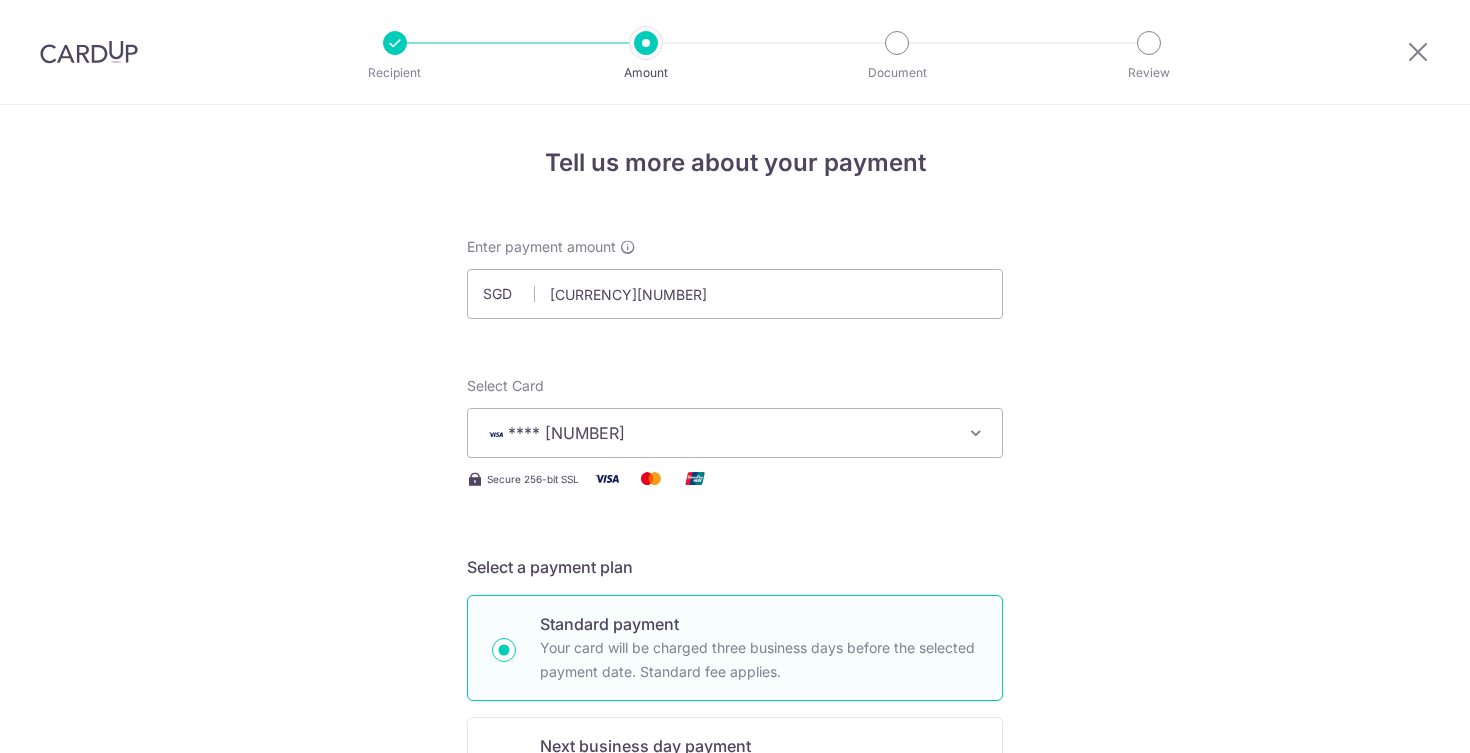 scroll, scrollTop: 0, scrollLeft: 0, axis: both 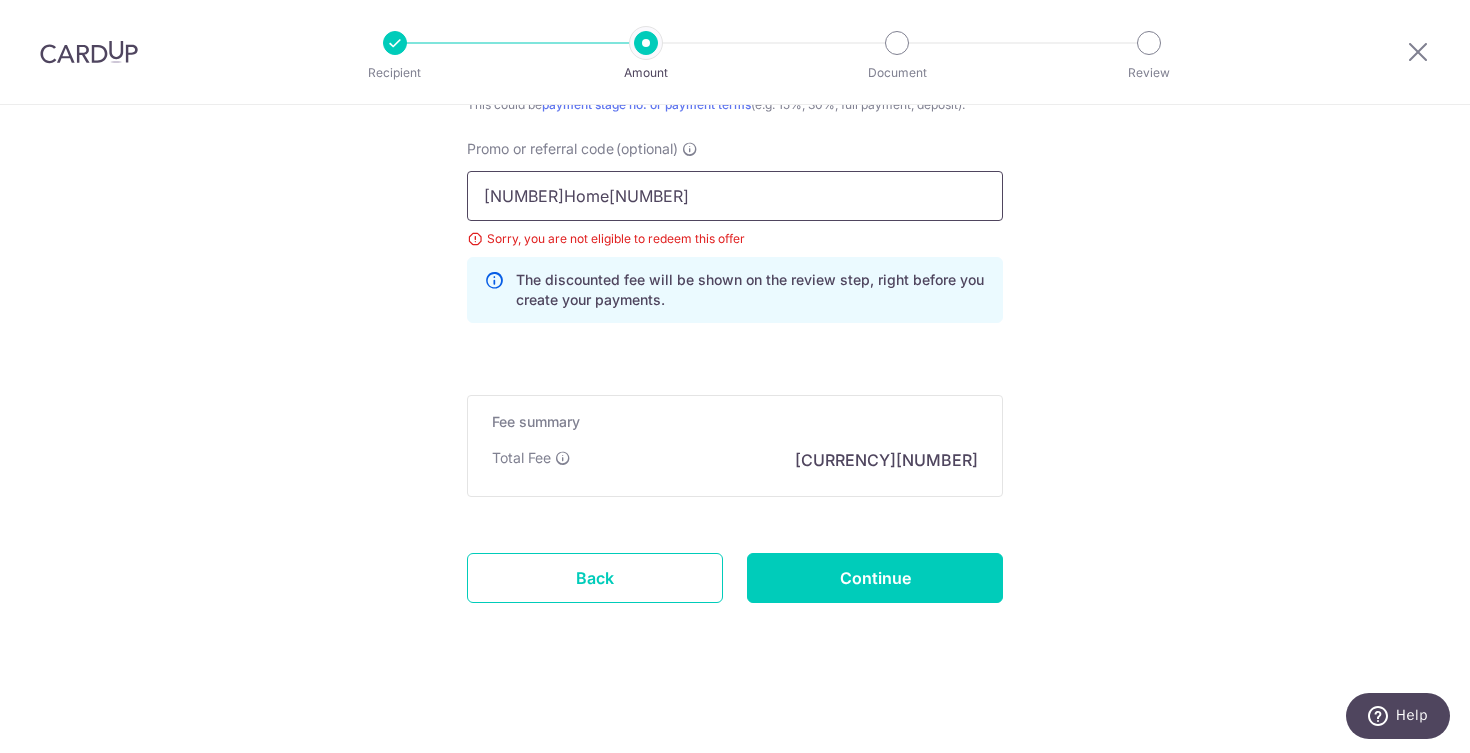 click on "3Home25R" at bounding box center [735, 196] 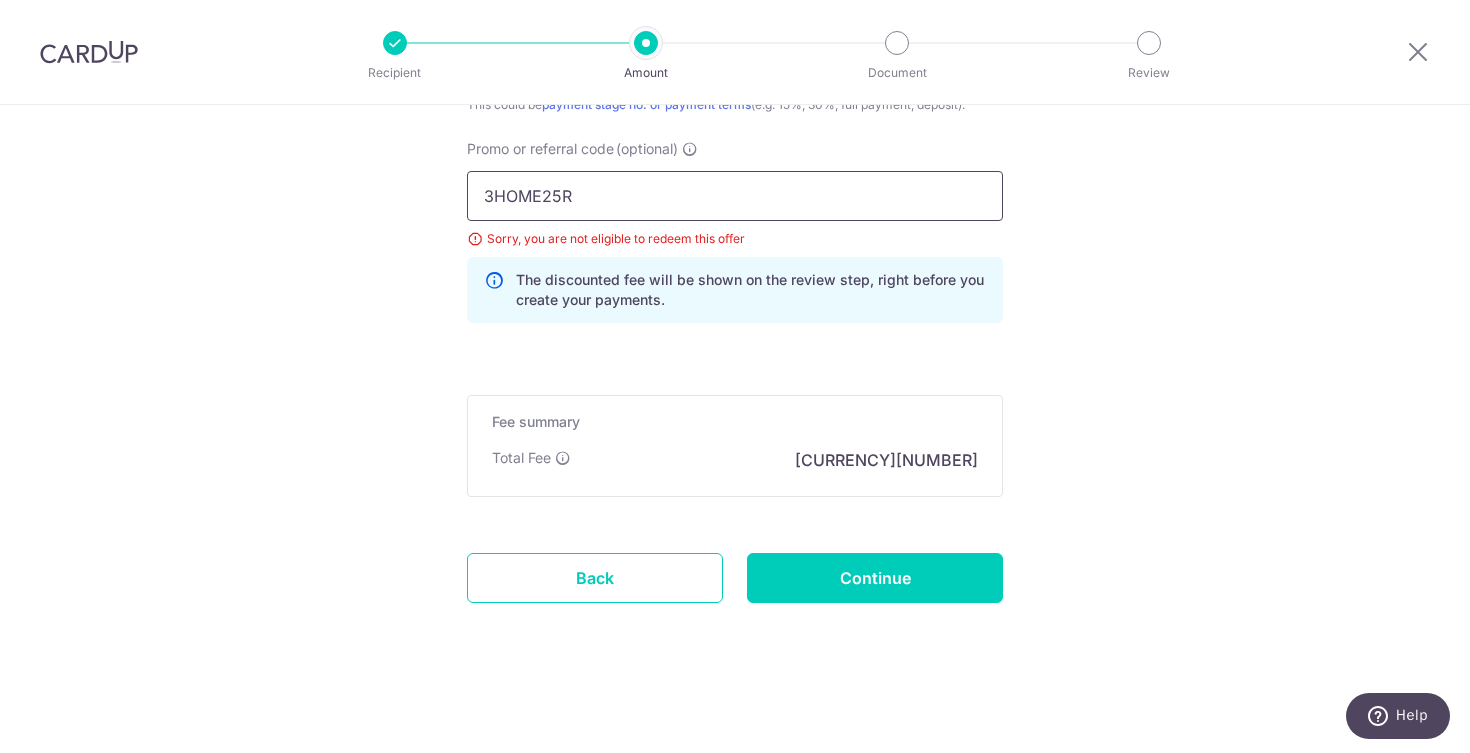 type on "3HOME25R" 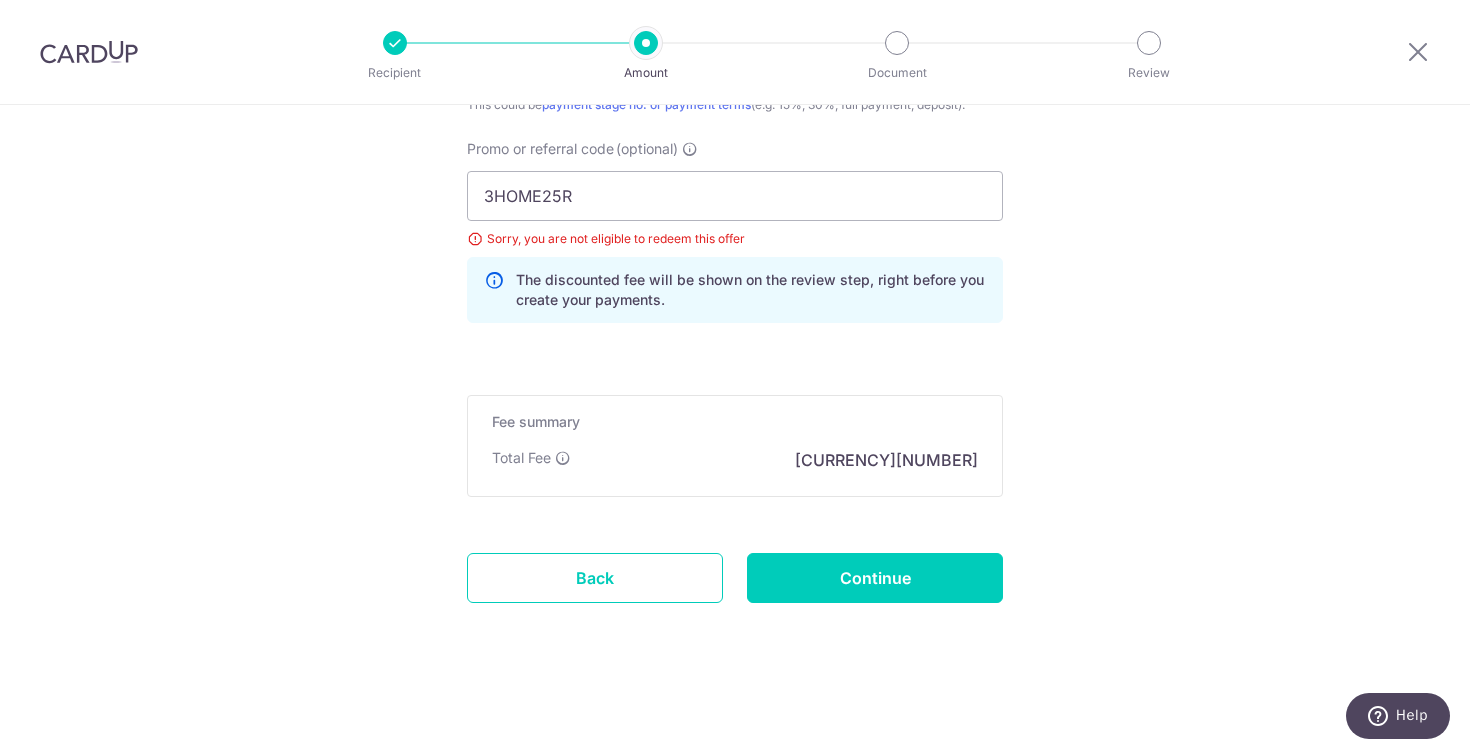 click on "Tell us more about your payment
Enter payment amount
SGD
26,137.00
26137.00
Select Card
**** 9038
Add credit card
Your Cards
**** 3585
**** 9038
Secure 256-bit SSL
Text
New card details
Card
Secure 256-bit SSL" at bounding box center [735, -278] 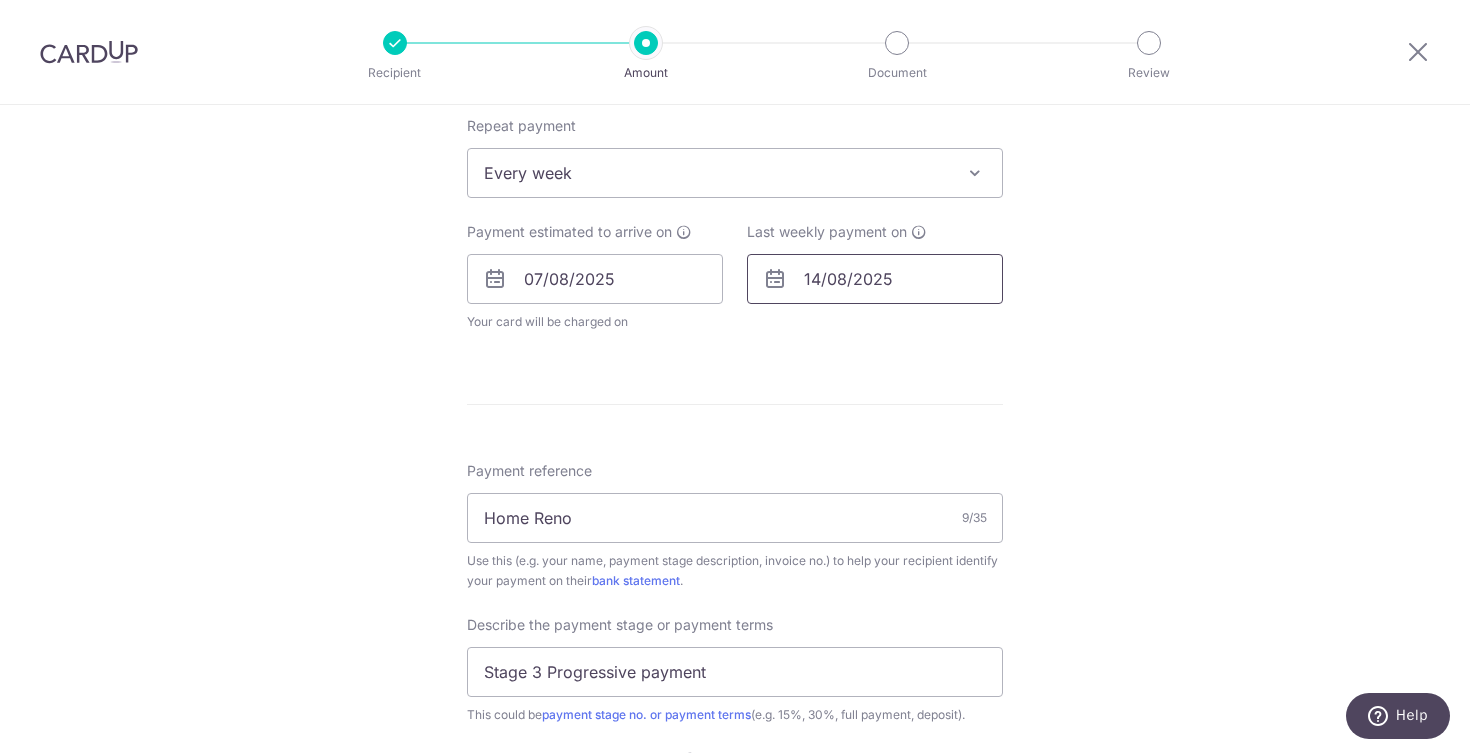 scroll, scrollTop: 802, scrollLeft: 0, axis: vertical 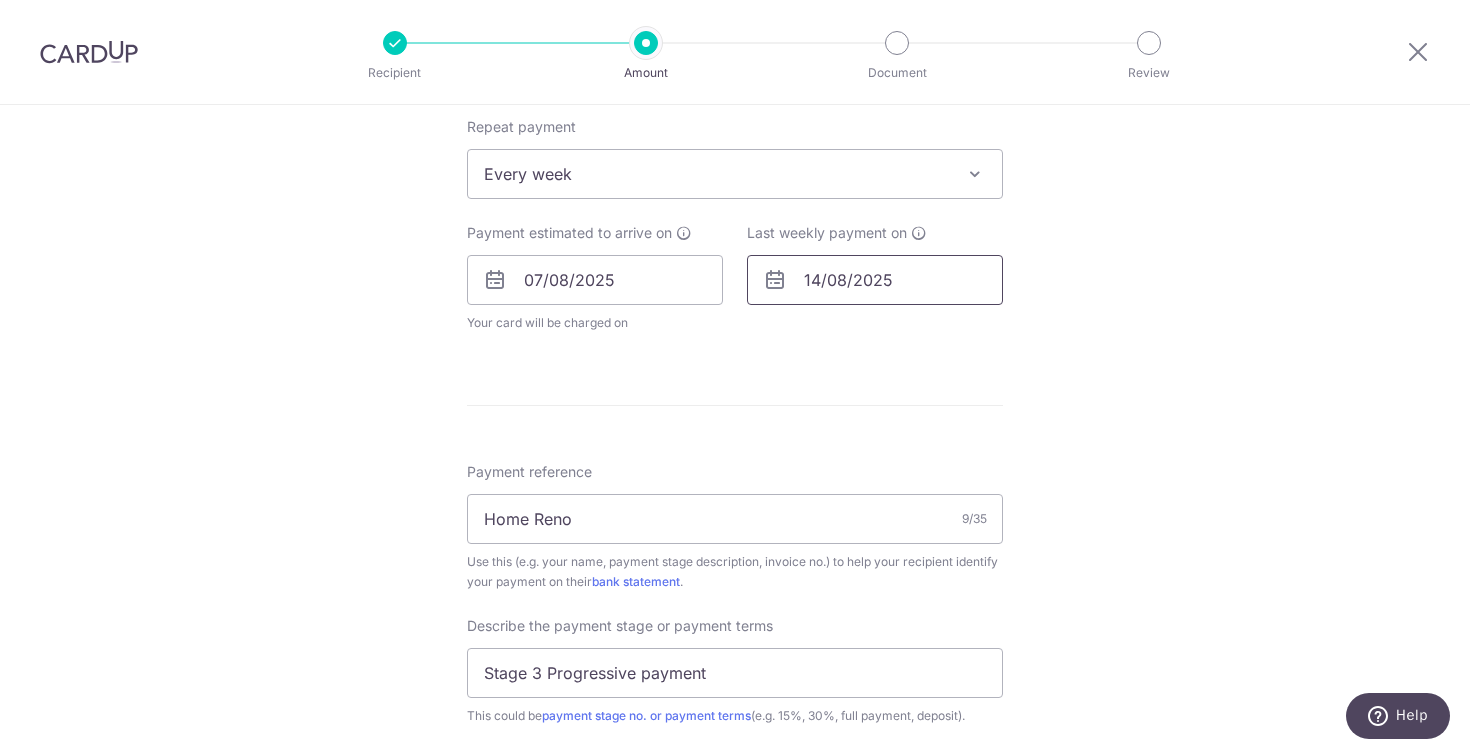 click on "14/08/2025" at bounding box center [875, 280] 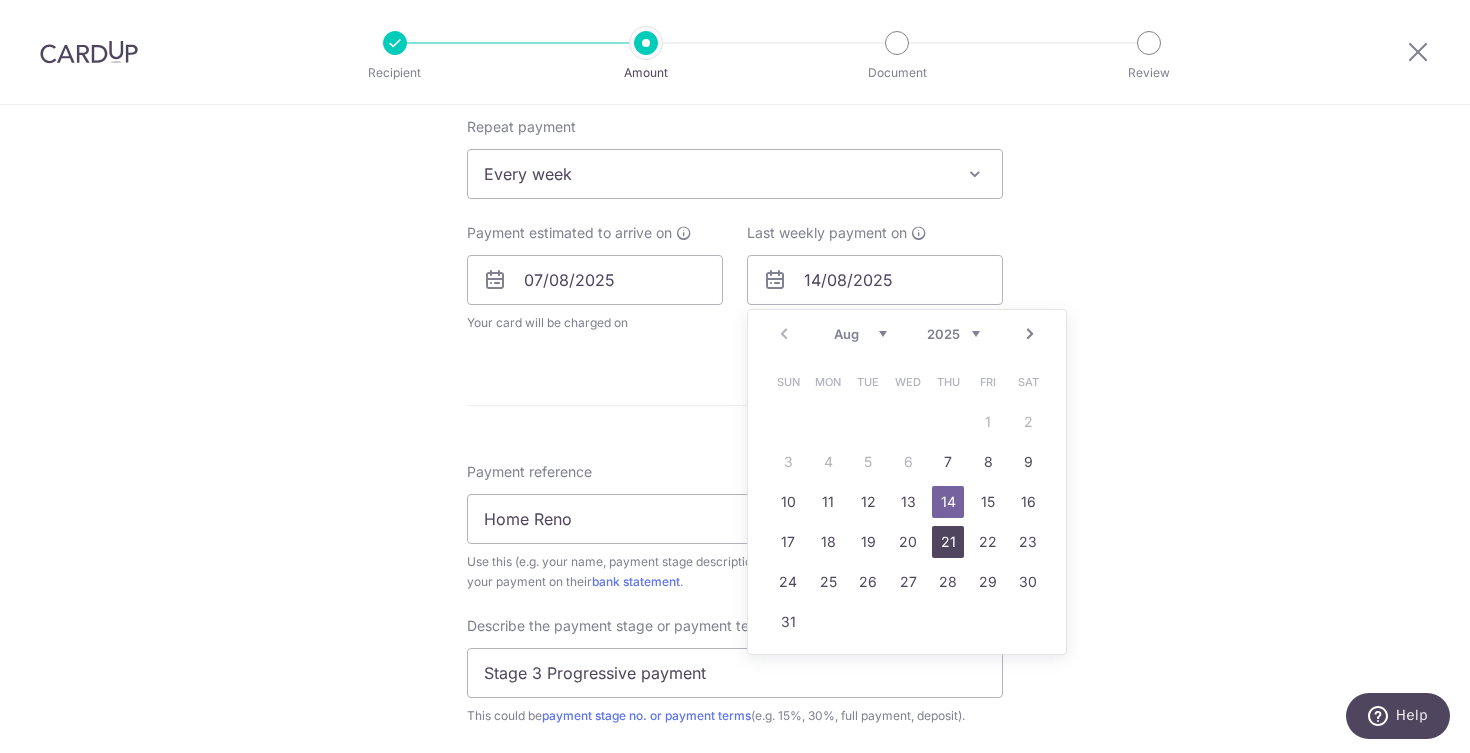 click on "21" at bounding box center [948, 542] 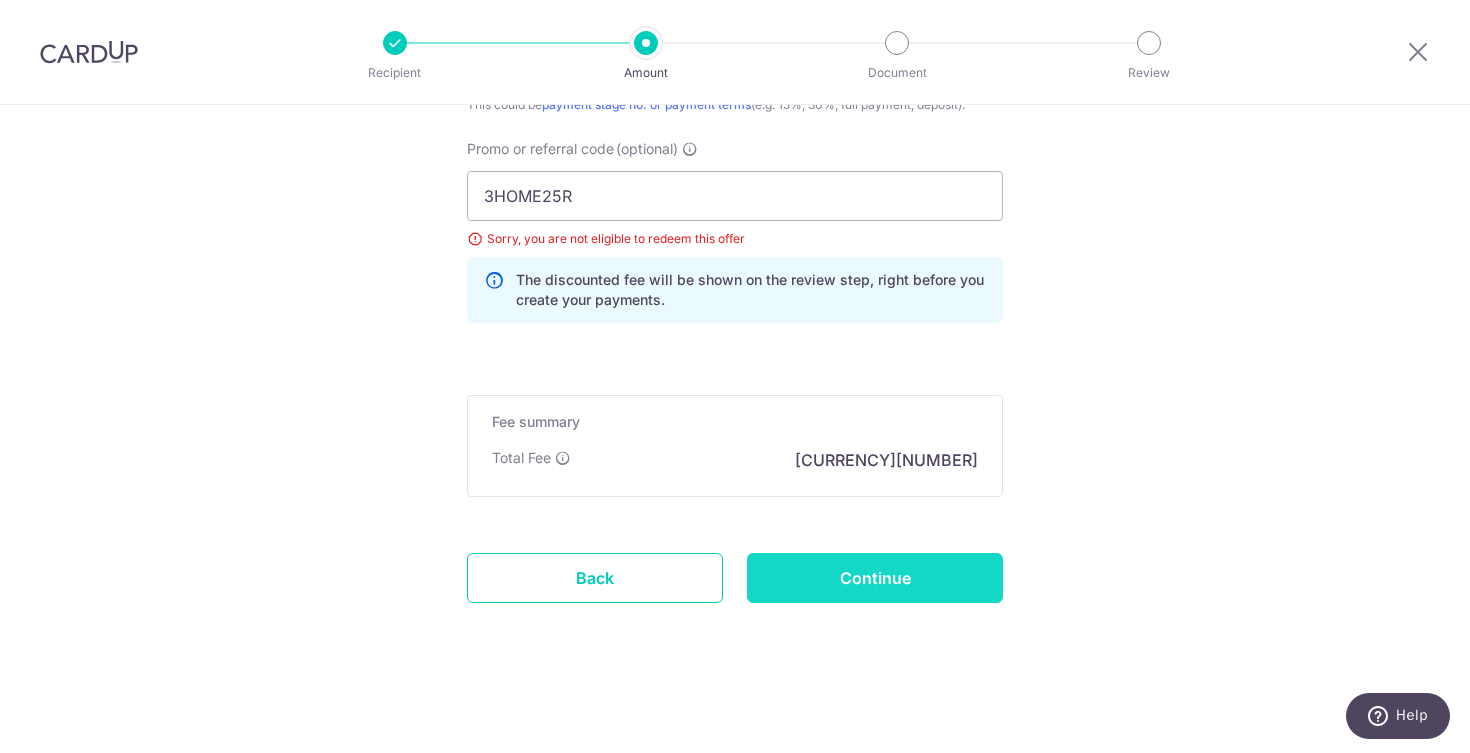 scroll, scrollTop: 1495, scrollLeft: 0, axis: vertical 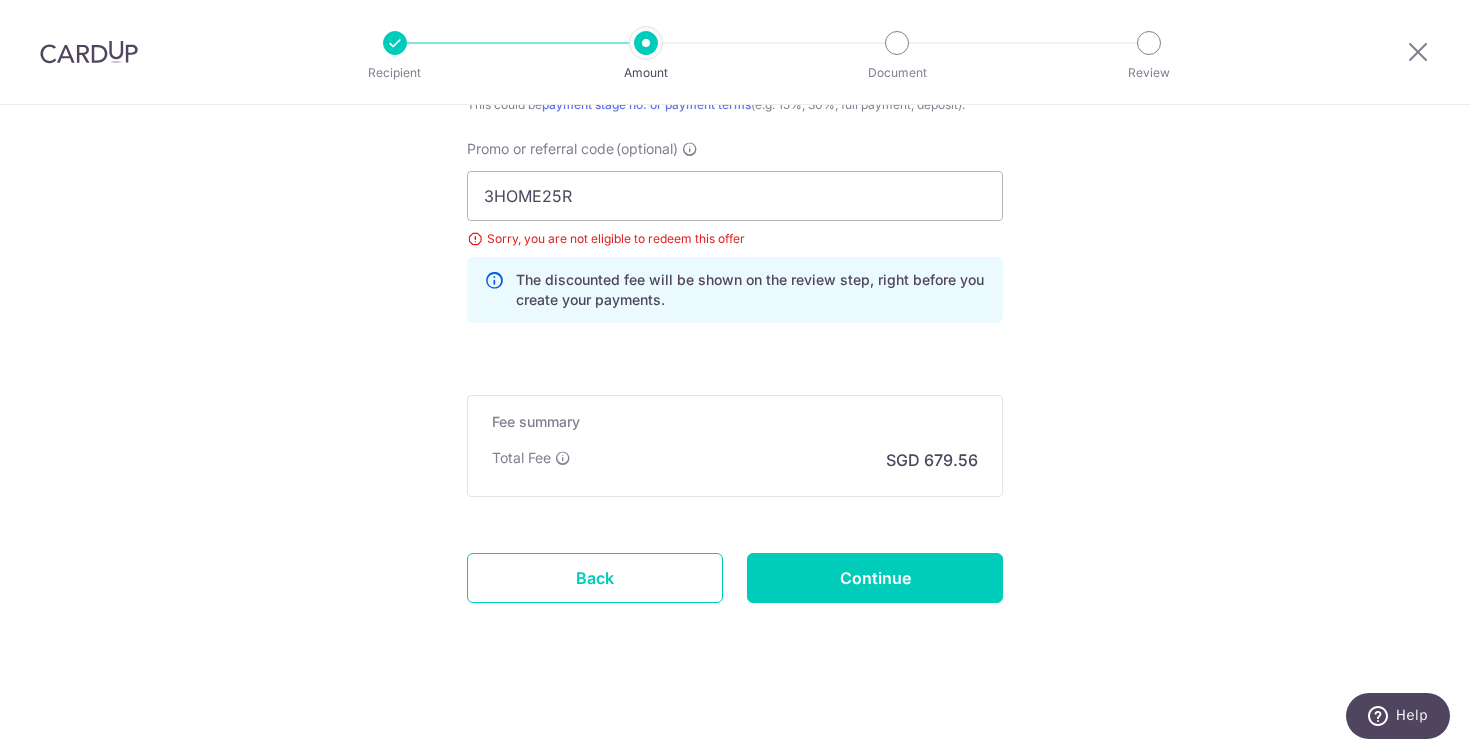 click on "Sorry, you are not eligible to redeem this offer" at bounding box center [735, 239] 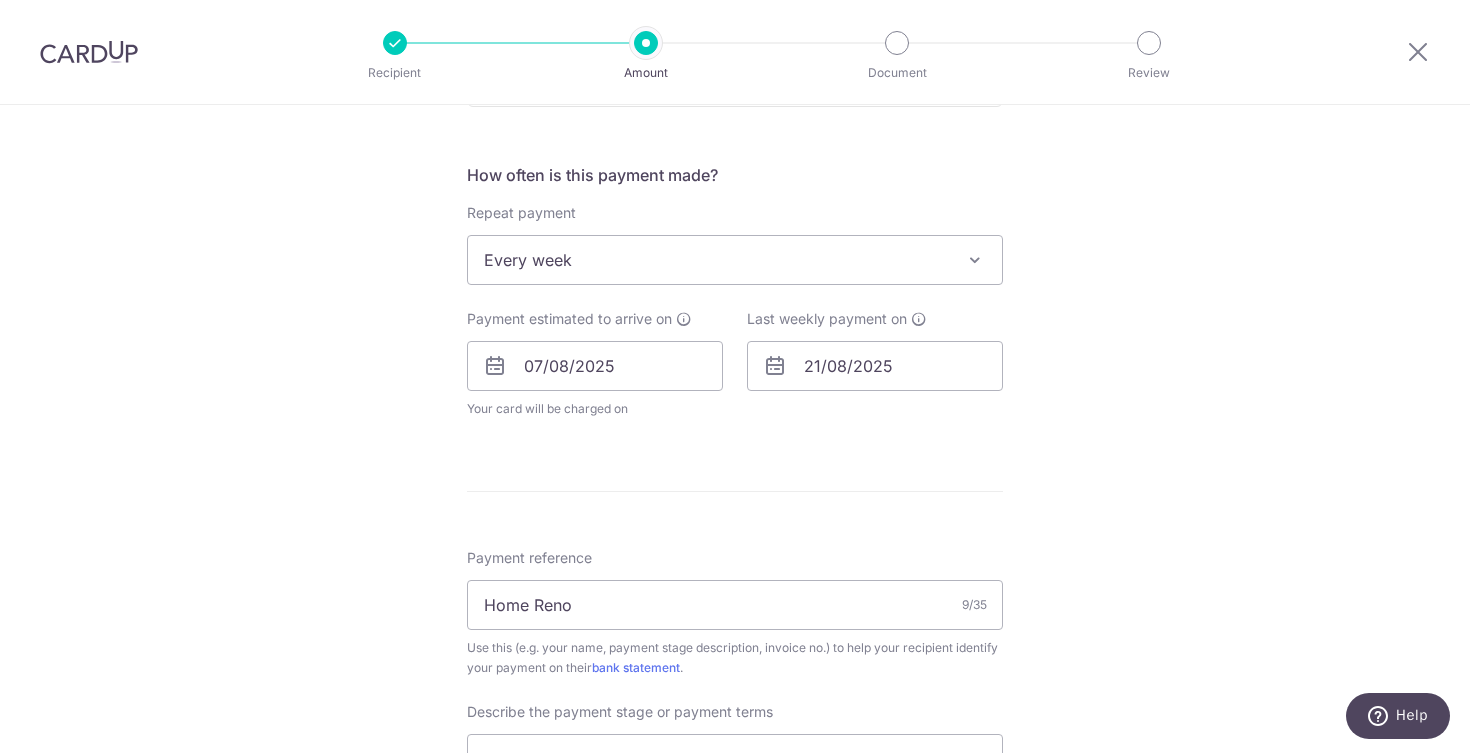 scroll, scrollTop: 710, scrollLeft: 0, axis: vertical 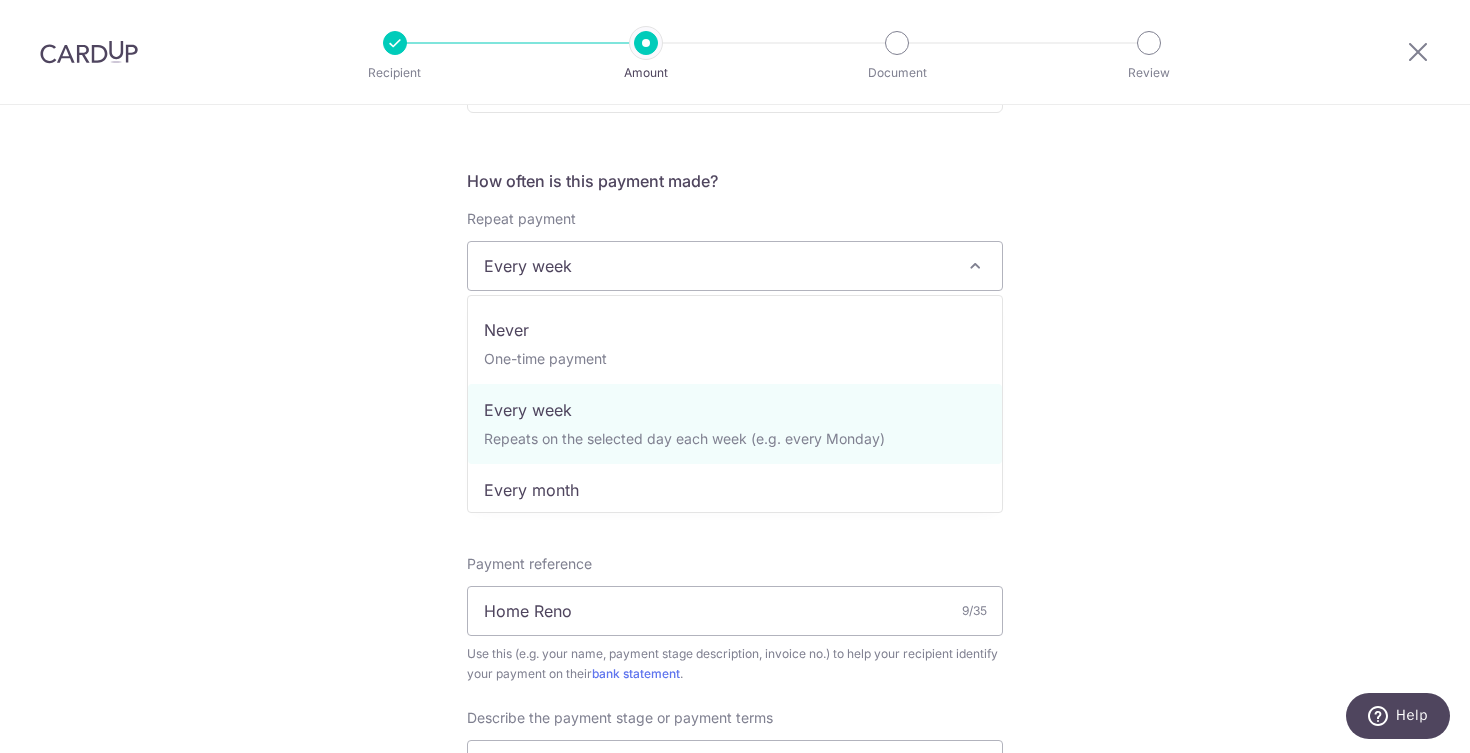 click at bounding box center [975, 266] 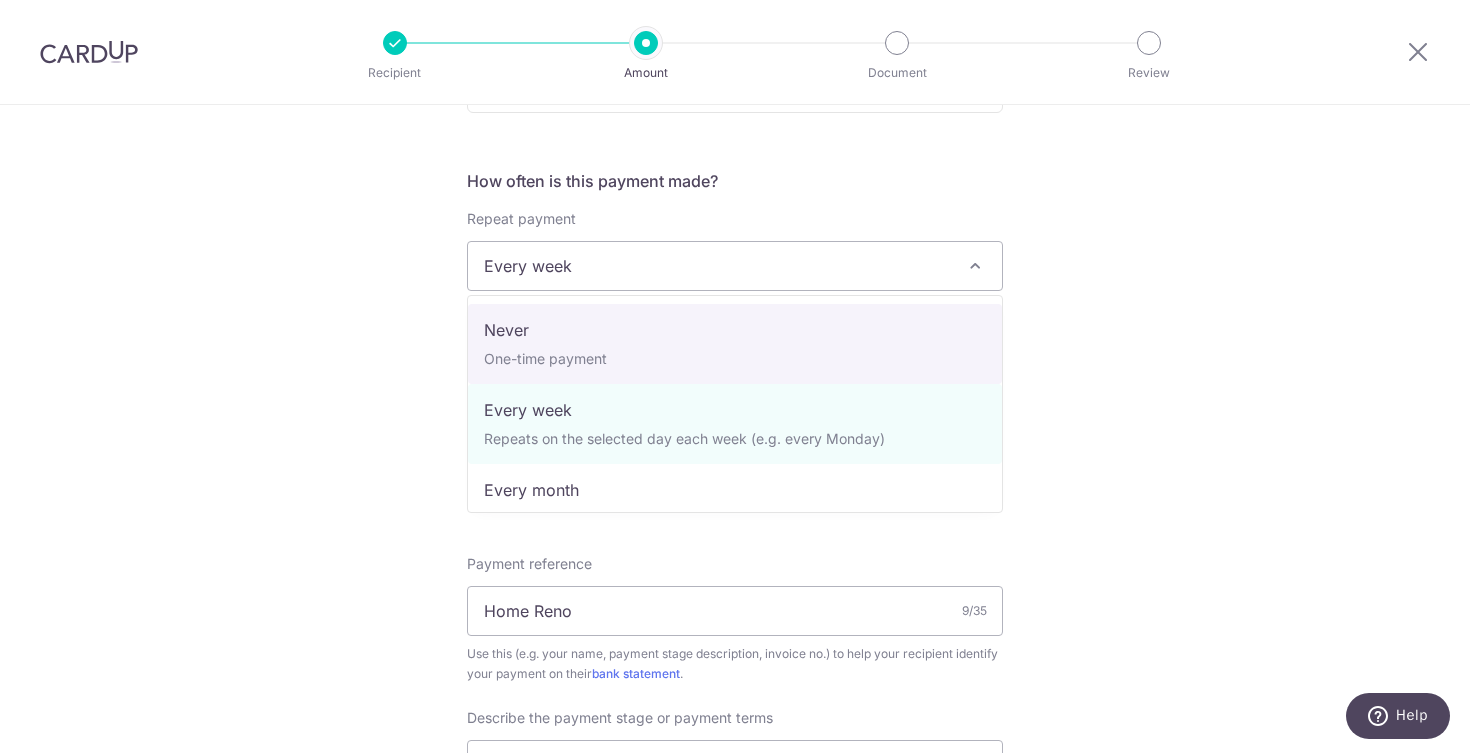 select on "1" 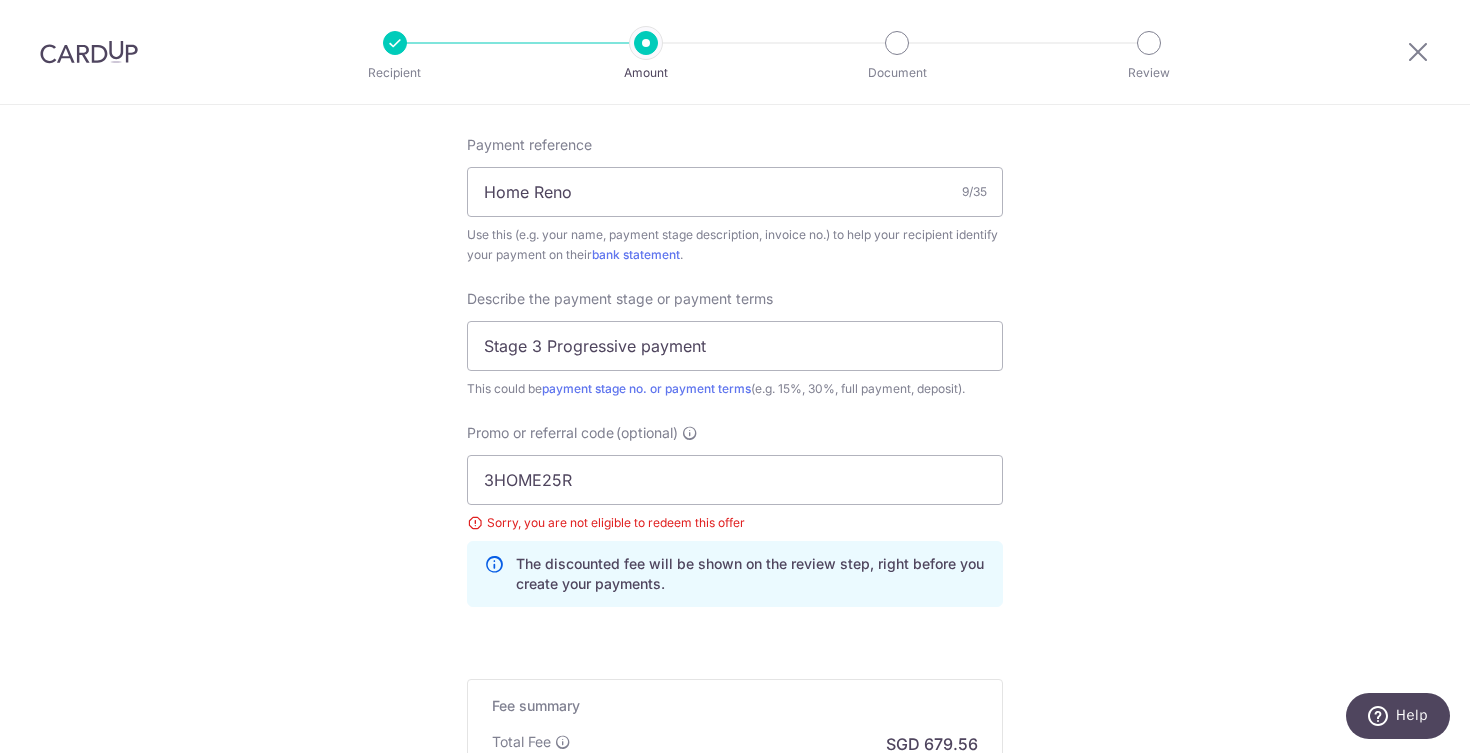 scroll, scrollTop: 1241, scrollLeft: 0, axis: vertical 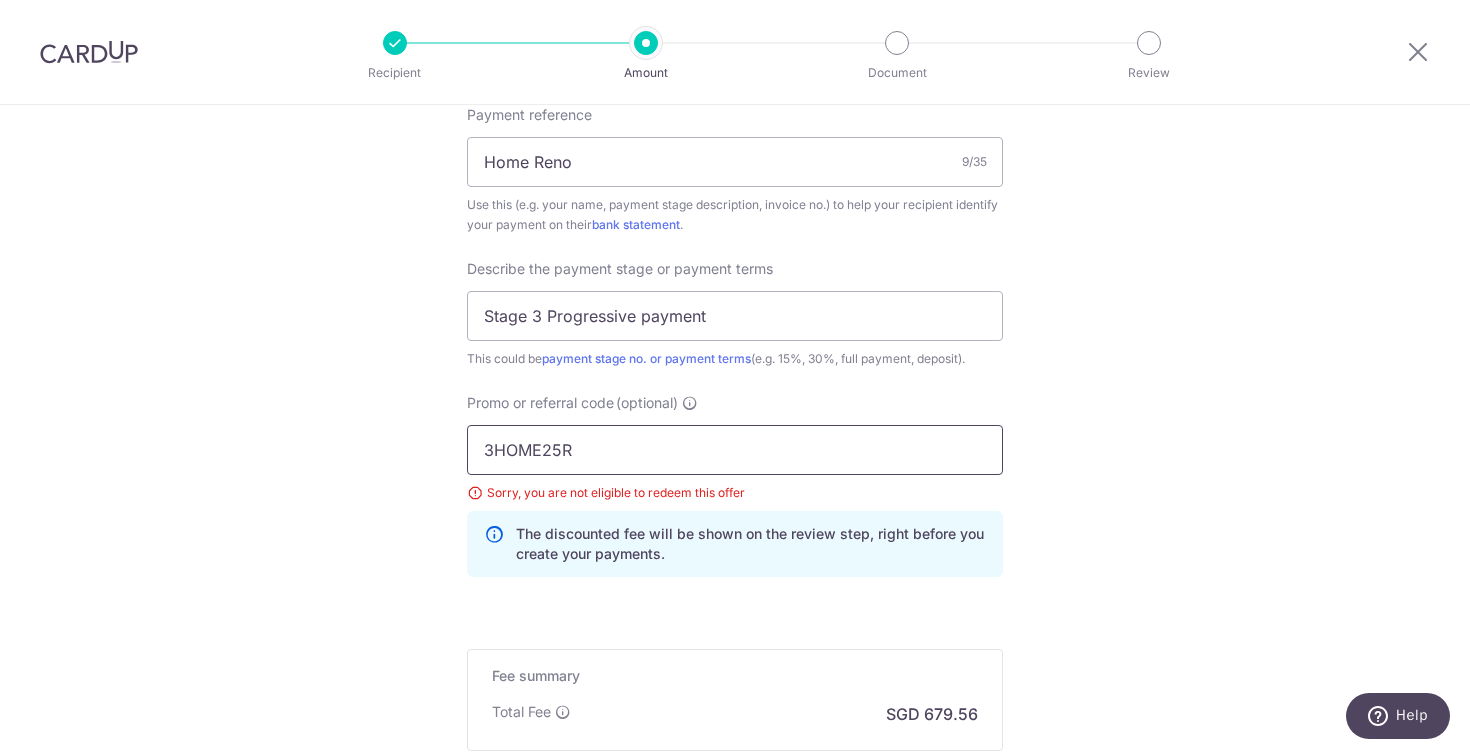 click on "3HOME25R" at bounding box center [735, 450] 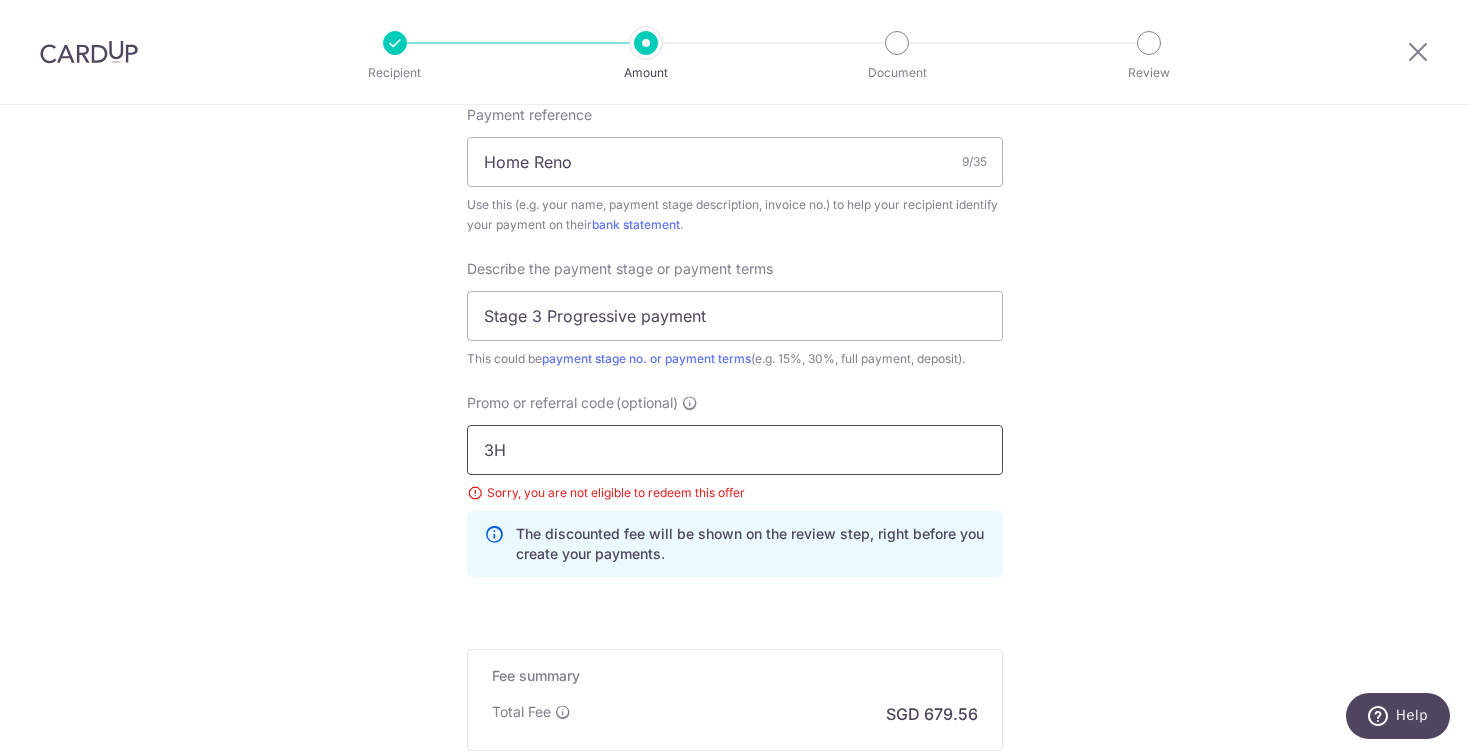 type on "3" 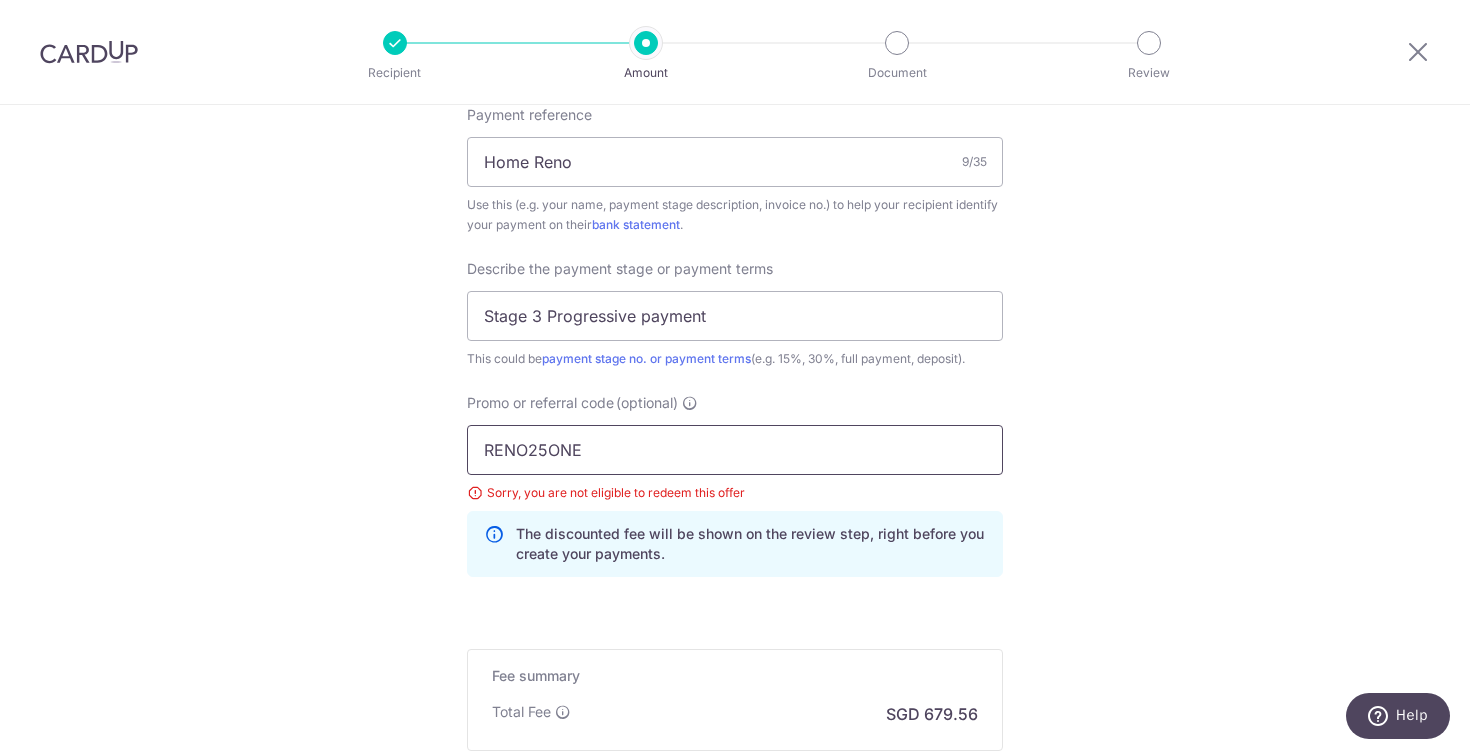 type on "RENO25ONE" 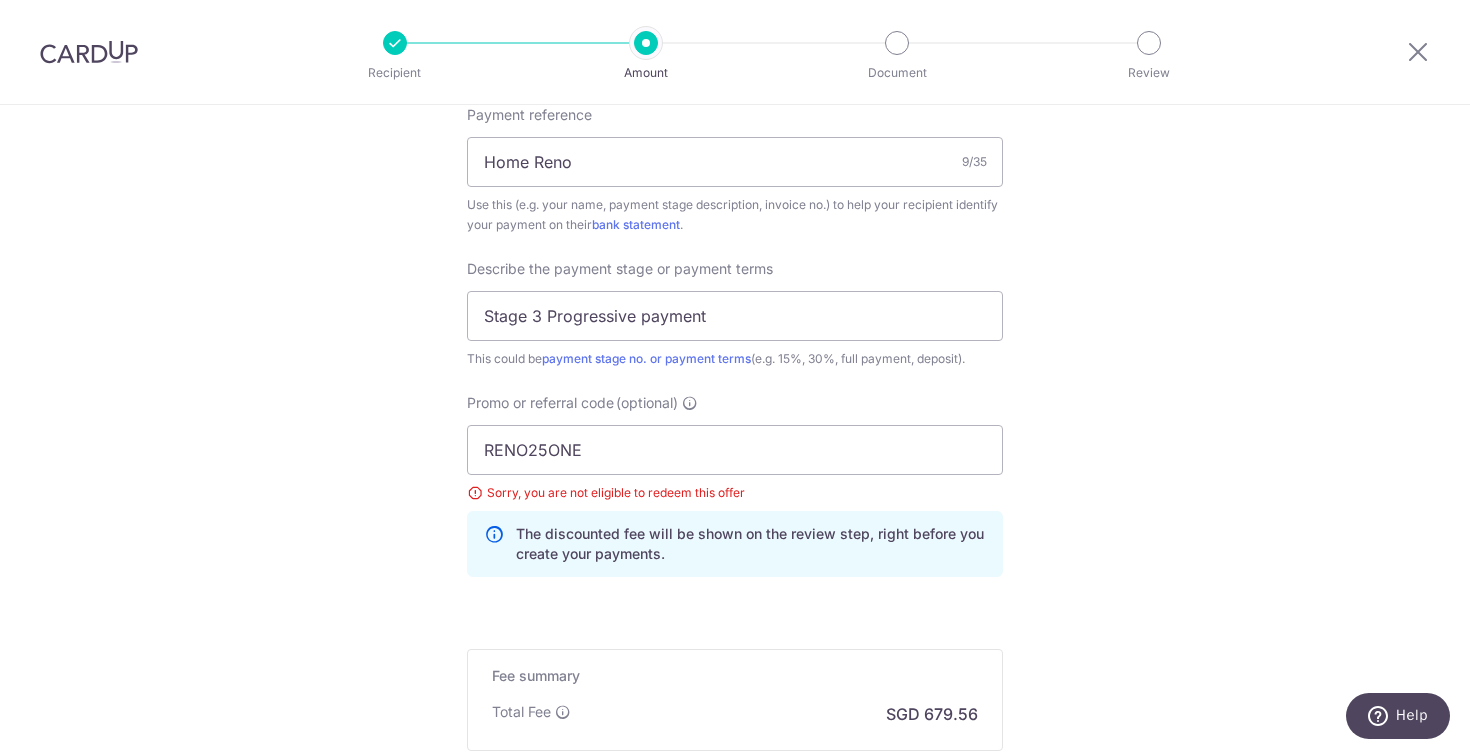click on "Tell us more about your payment
Enter payment amount
SGD
26,137.00
26137.00
Select Card
**** 9038
Add credit card
Your Cards
**** 3585
**** 9038
Secure 256-bit SSL
Text
New card details
Card
Secure 256-bit SSL" at bounding box center (735, -65) 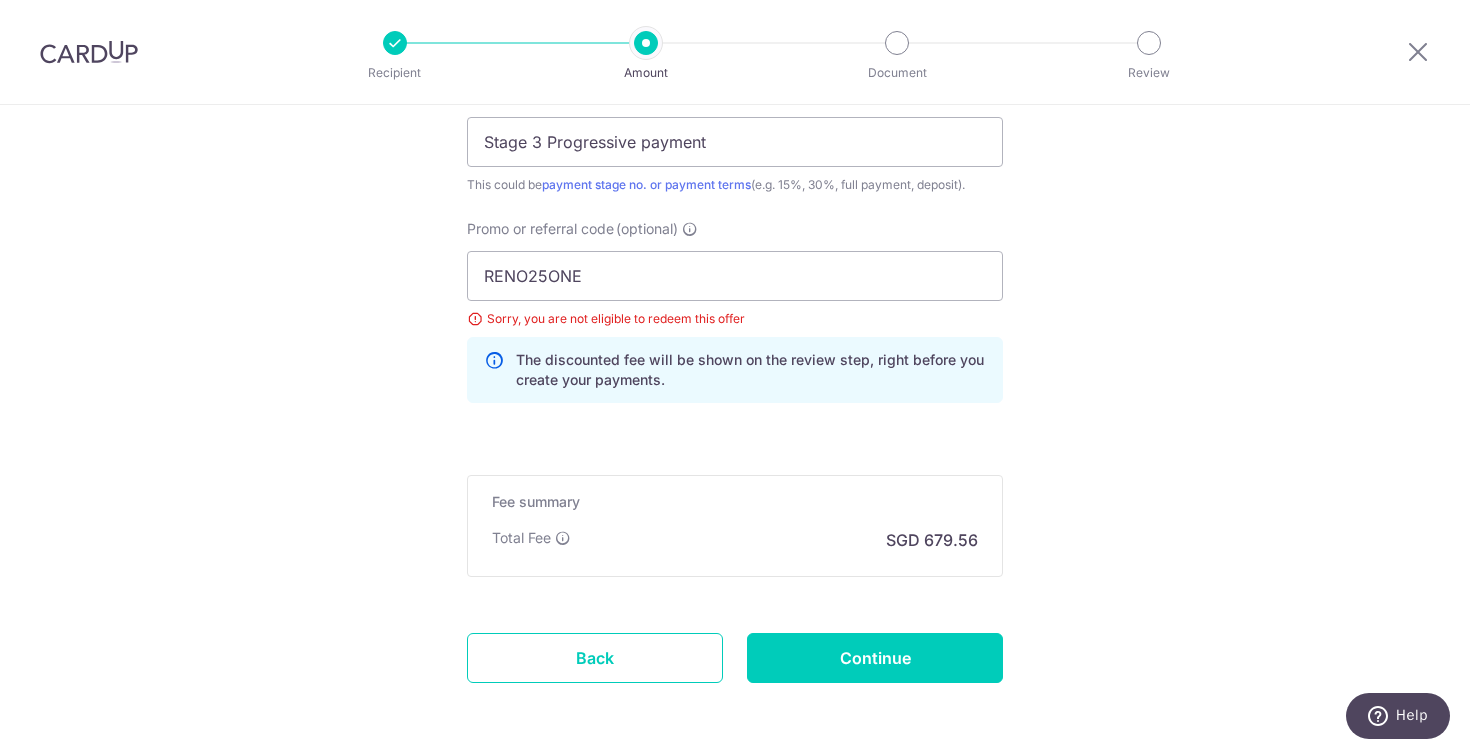 scroll, scrollTop: 1431, scrollLeft: 0, axis: vertical 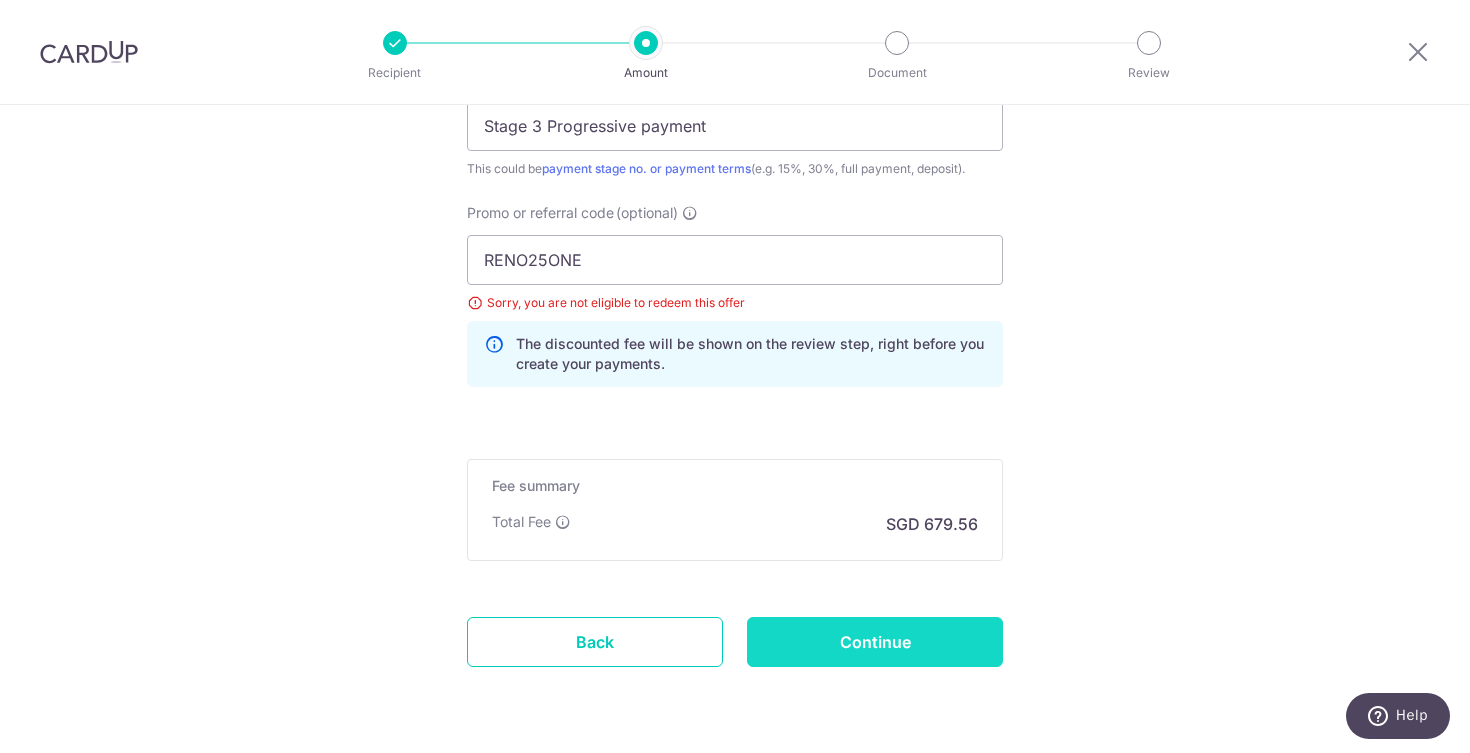 click on "Continue" at bounding box center (875, 642) 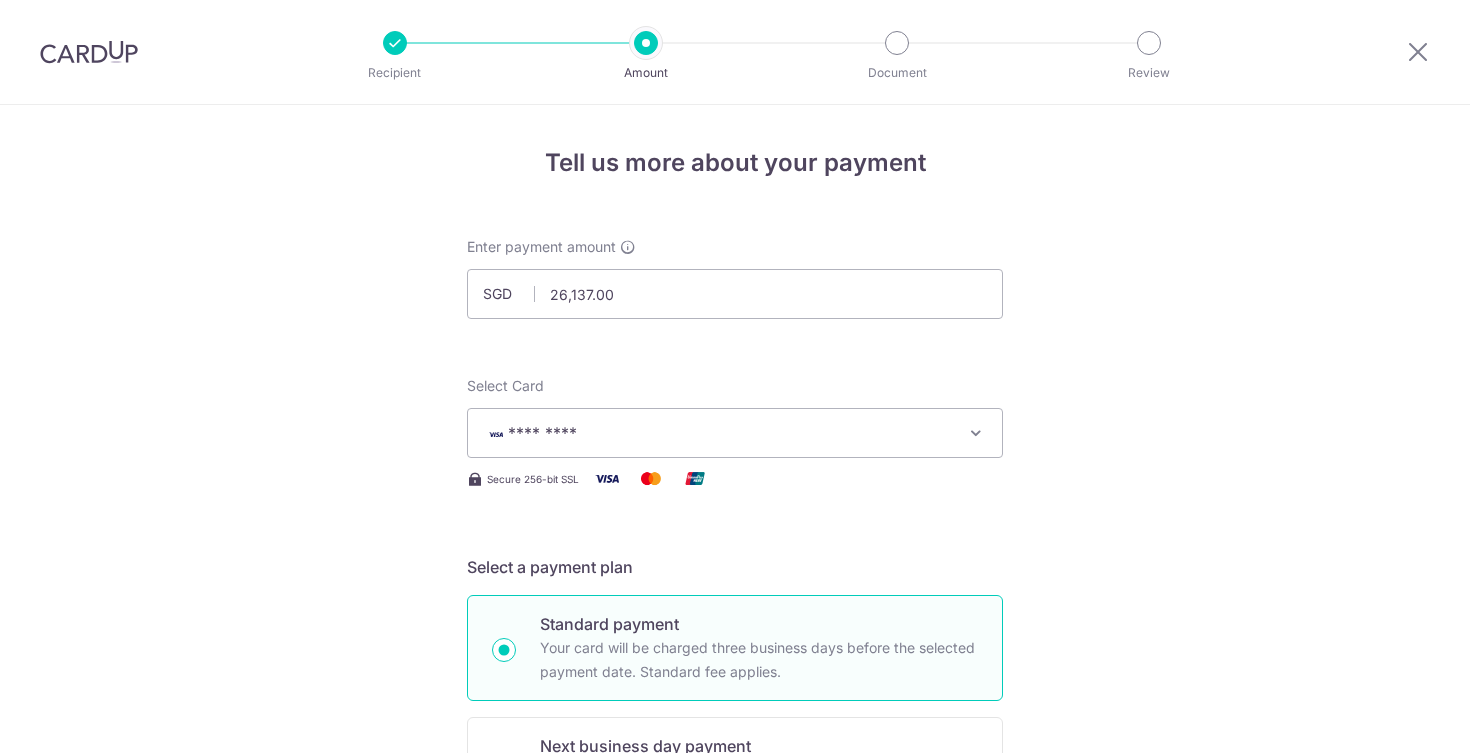 scroll, scrollTop: 0, scrollLeft: 0, axis: both 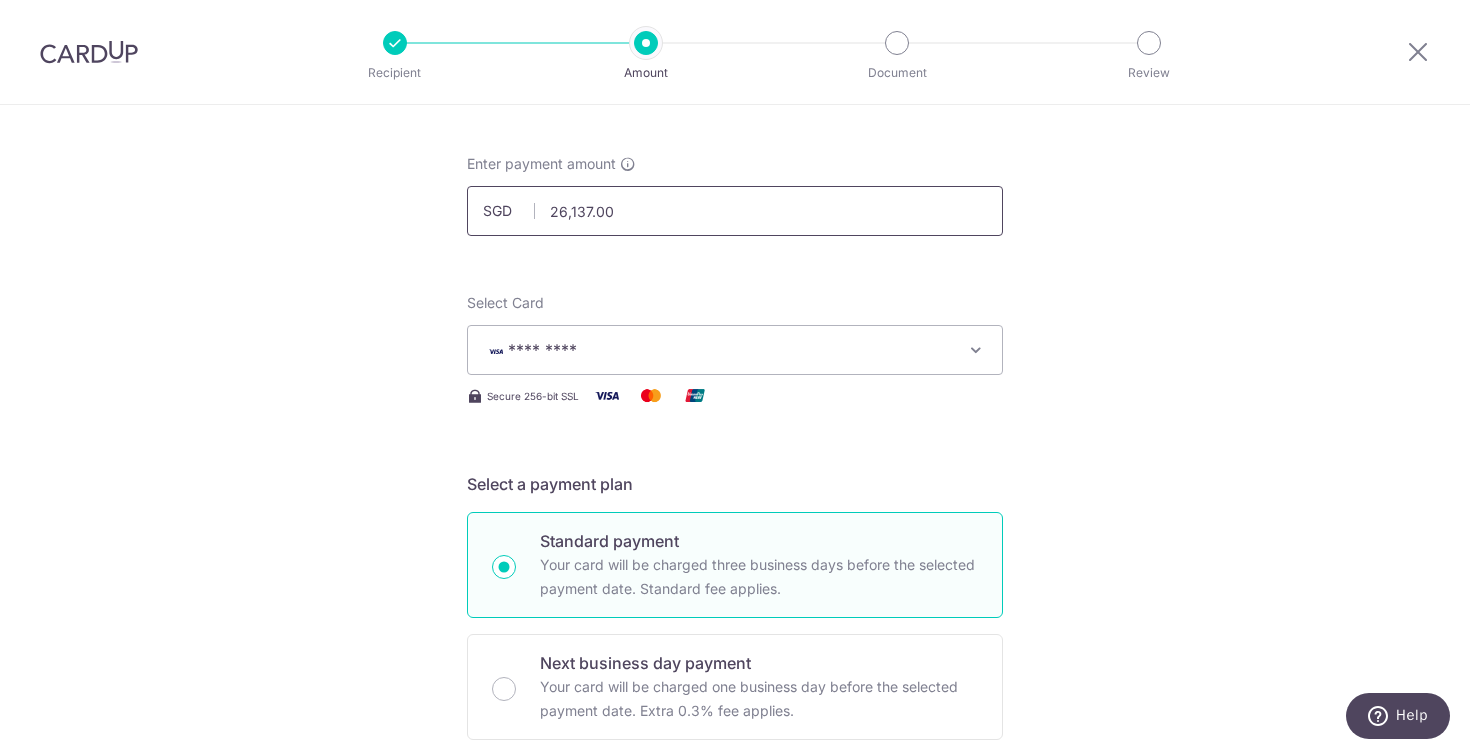 click on "26,137.00" at bounding box center (735, 211) 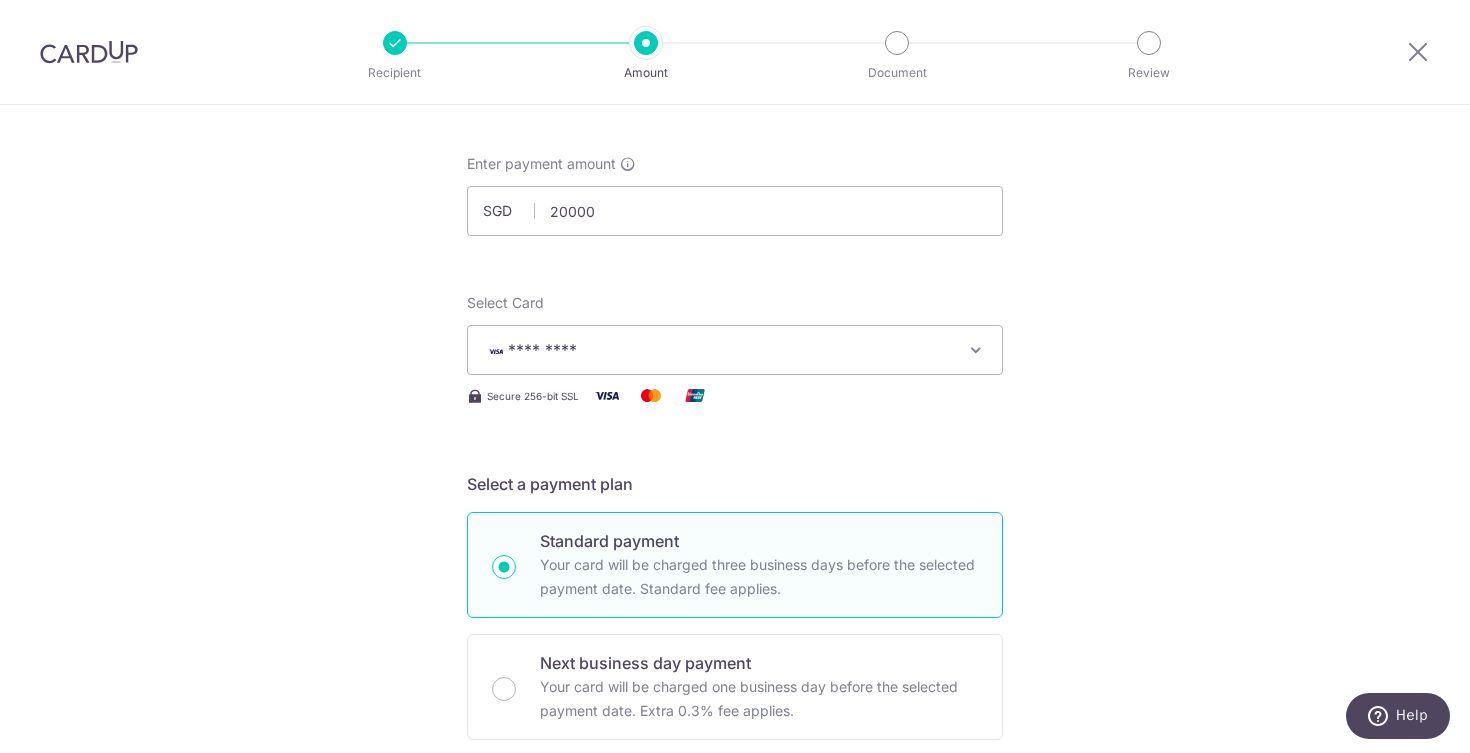 type on "20,000.00" 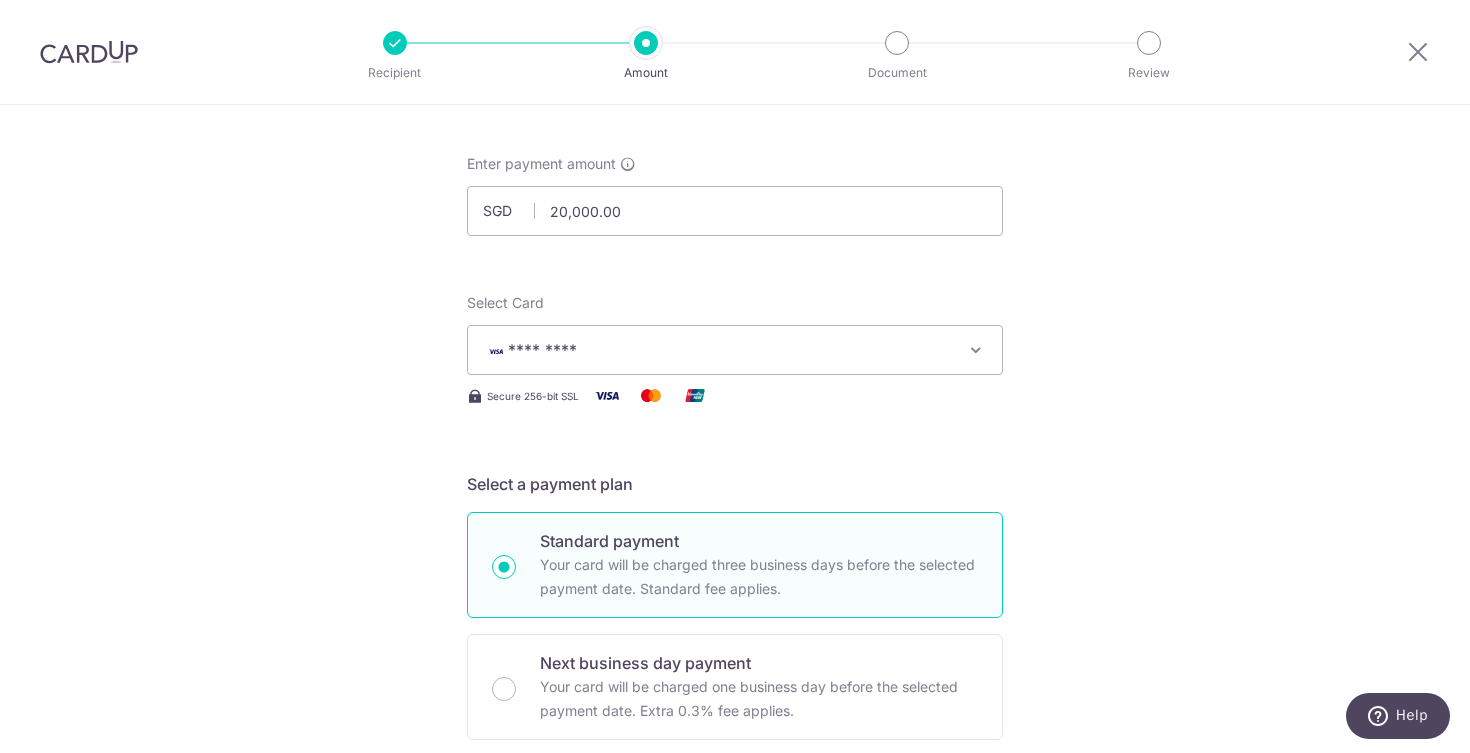 click on "Tell us more about your payment
Enter payment amount
SGD
20,000.00
20000.00
Select Card
**** 9038
Add credit card
Your Cards
**** 3585
**** 9038
Secure 256-bit SSL
Text
New card details
Card
Secure 256-bit SSL" at bounding box center [735, 1093] 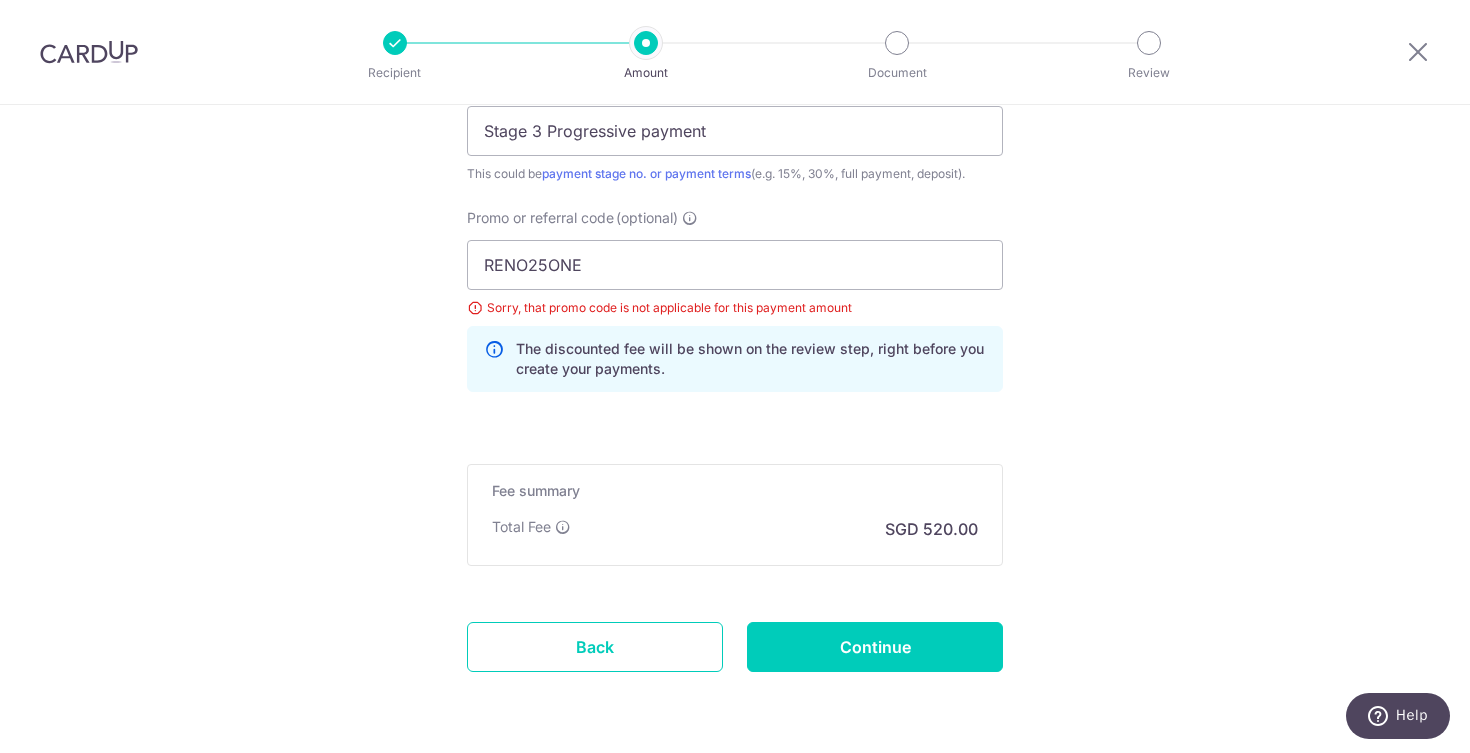 scroll, scrollTop: 1435, scrollLeft: 0, axis: vertical 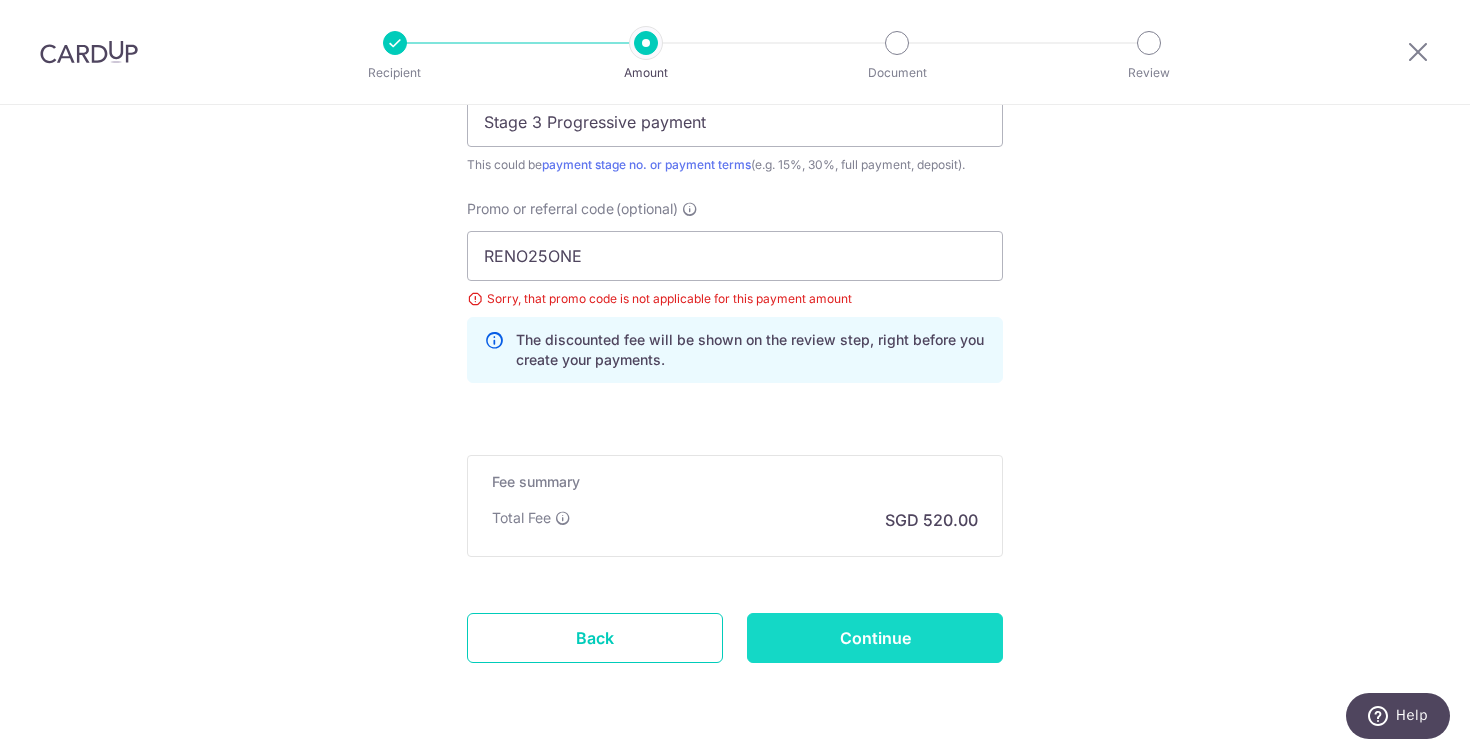 click on "Continue" at bounding box center [875, 638] 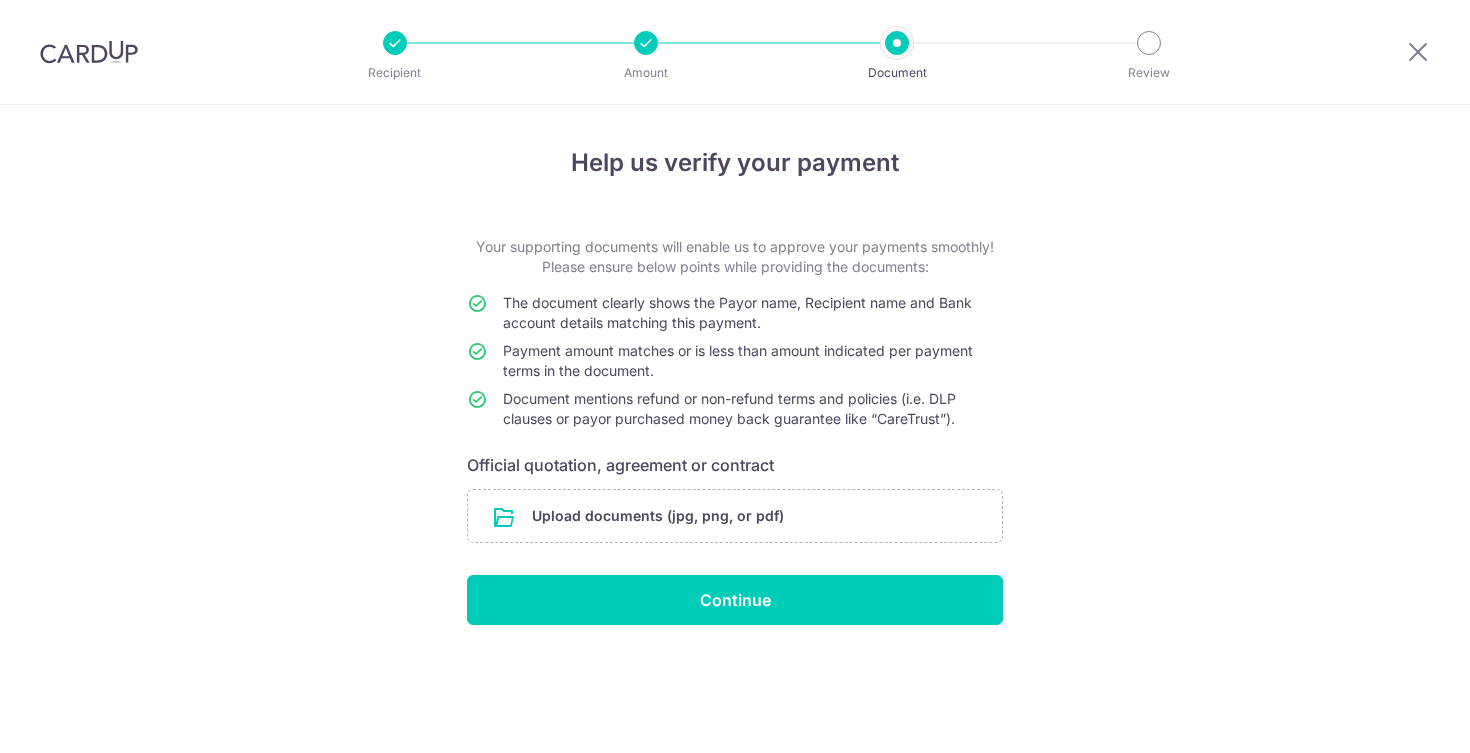 scroll, scrollTop: 0, scrollLeft: 0, axis: both 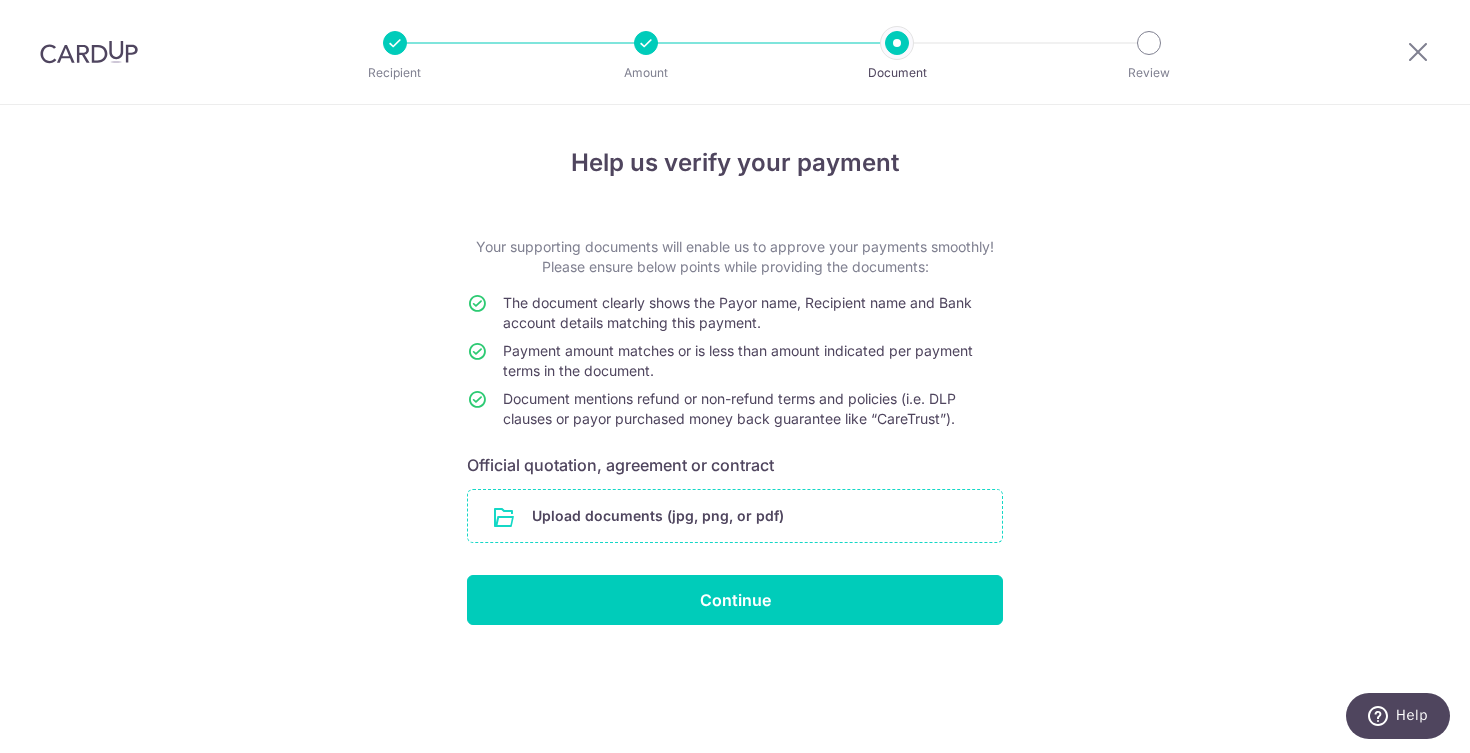click at bounding box center [735, 516] 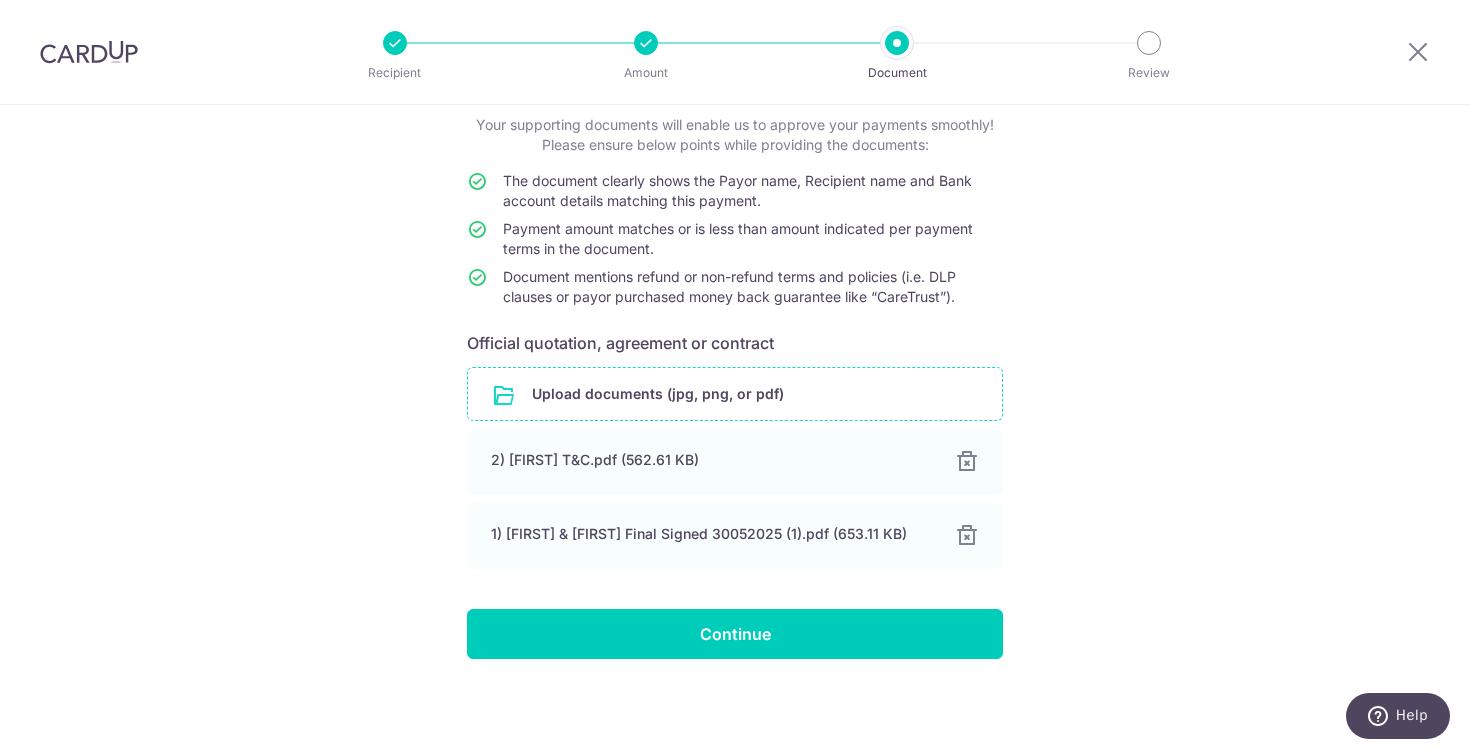 scroll, scrollTop: 122, scrollLeft: 0, axis: vertical 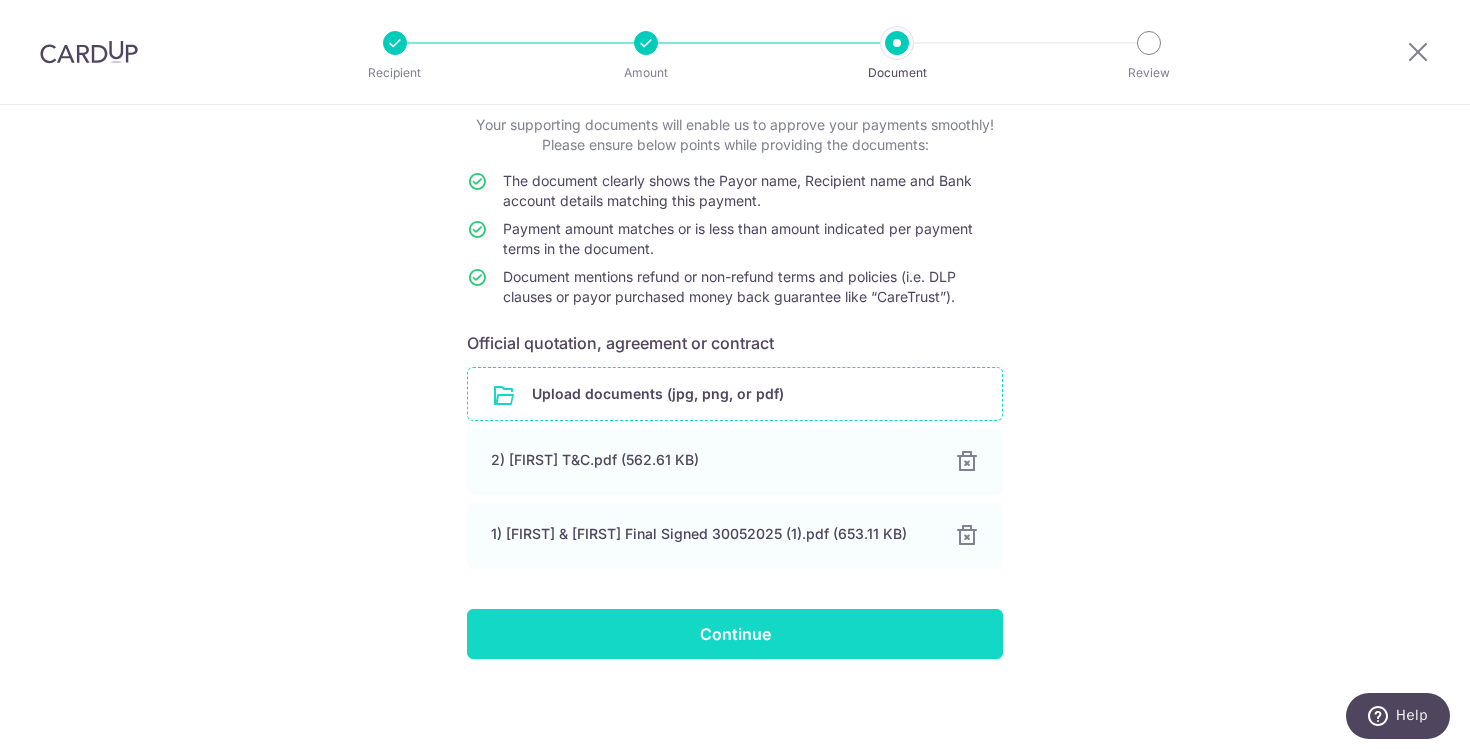 click on "Continue" at bounding box center [735, 634] 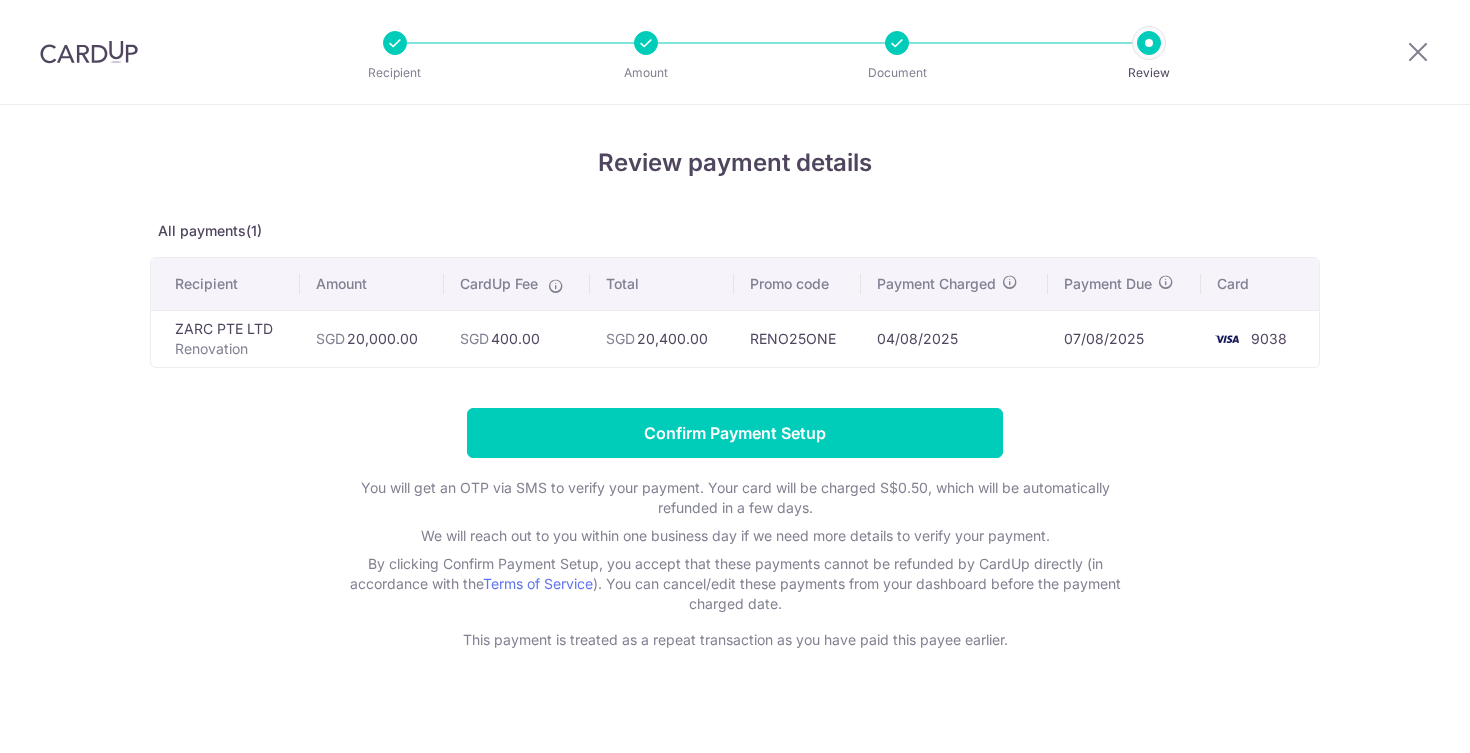 scroll, scrollTop: 0, scrollLeft: 0, axis: both 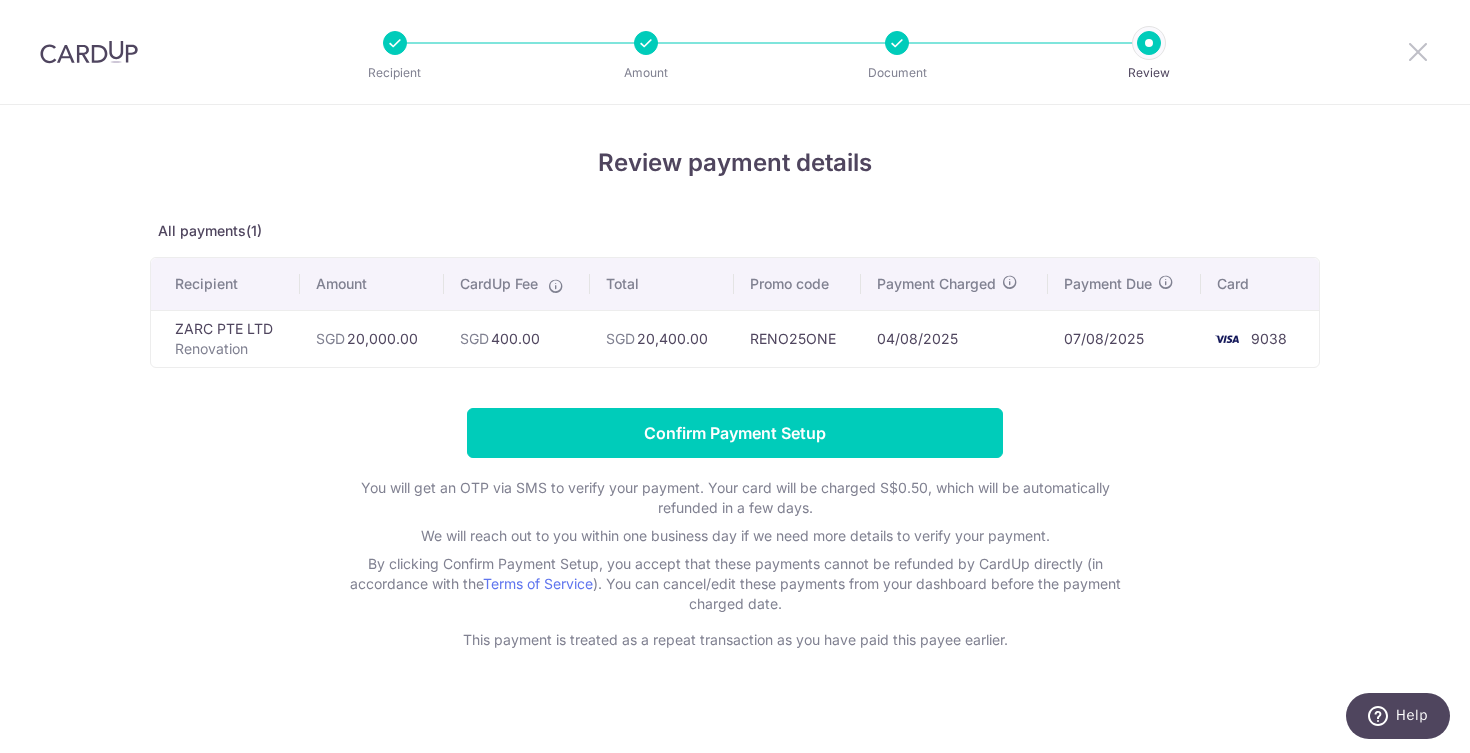 click at bounding box center [1418, 51] 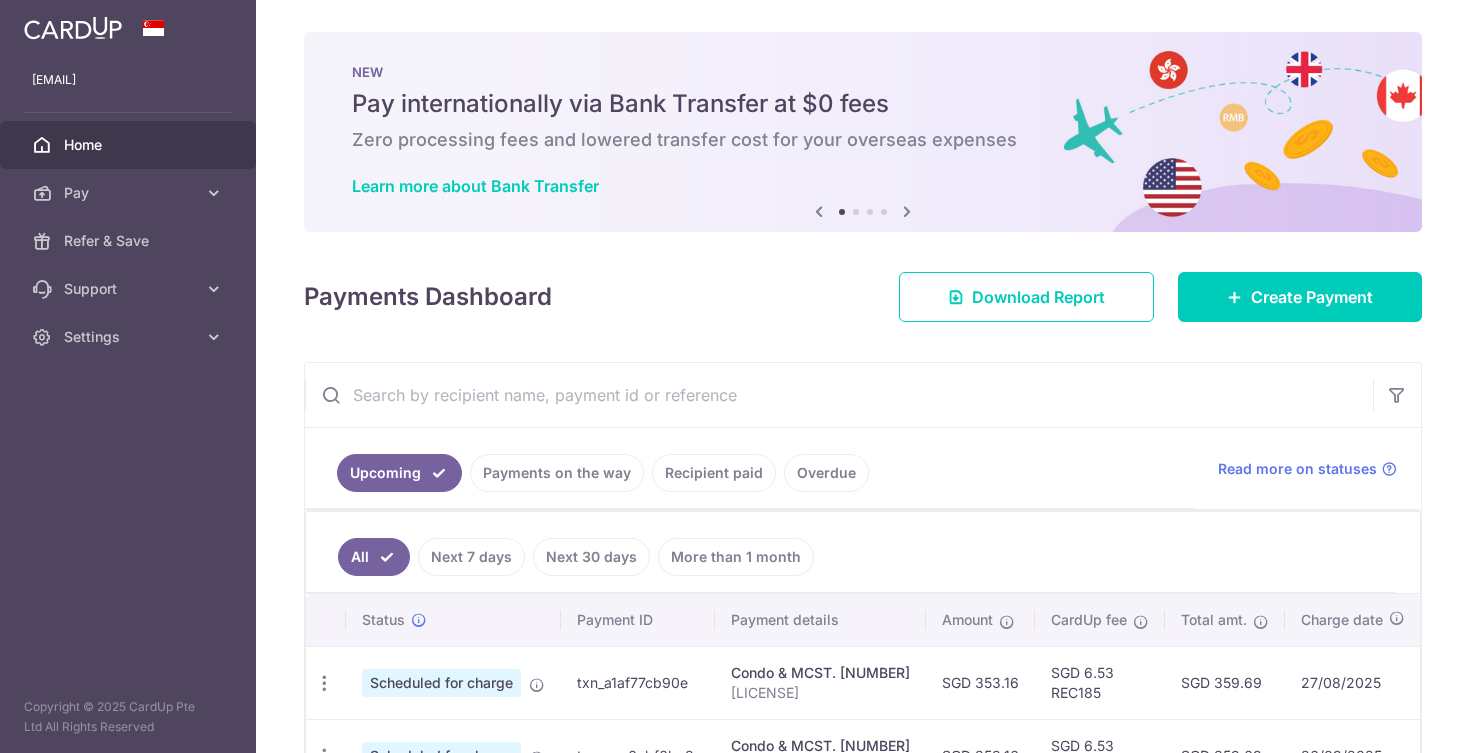 scroll, scrollTop: 0, scrollLeft: 0, axis: both 